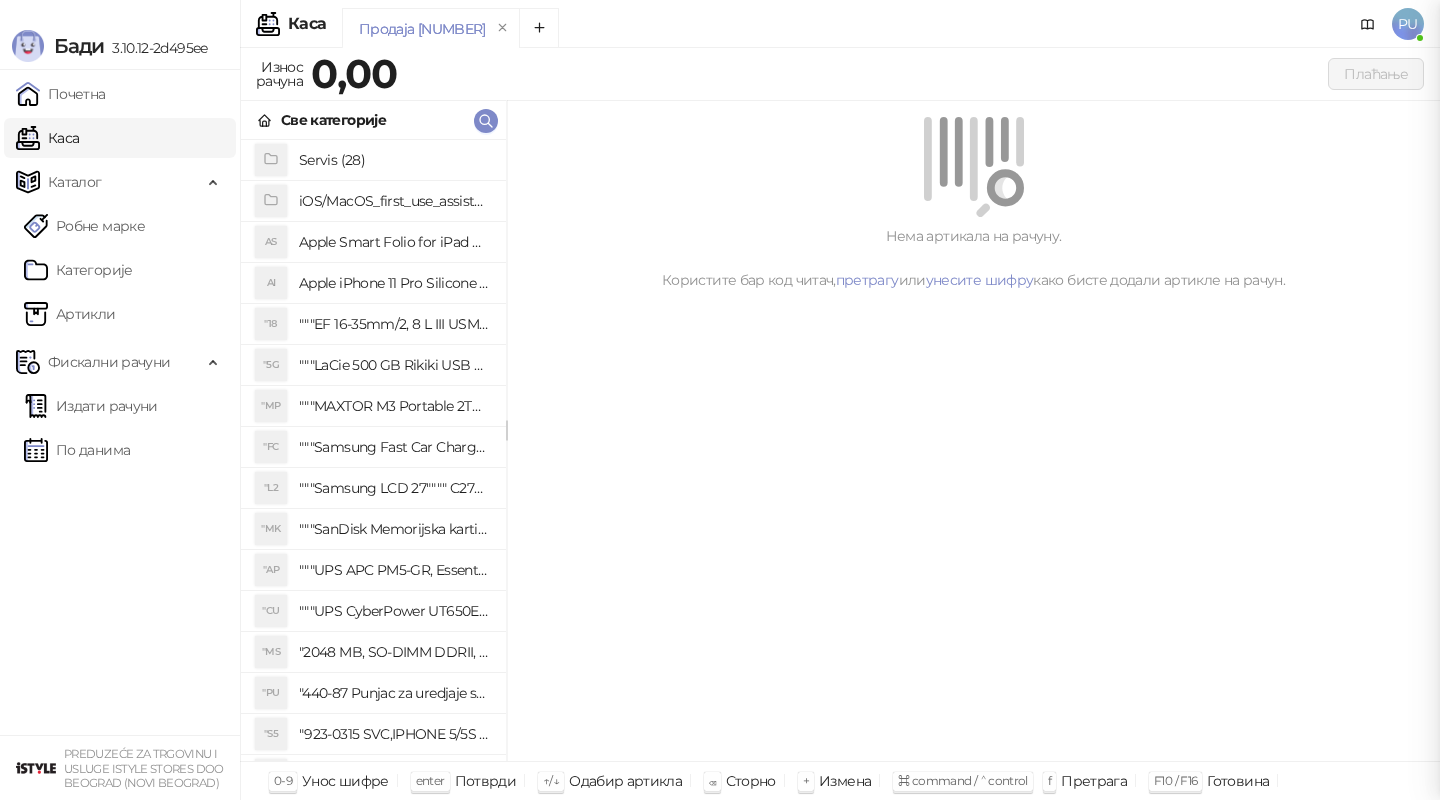 scroll, scrollTop: 0, scrollLeft: 0, axis: both 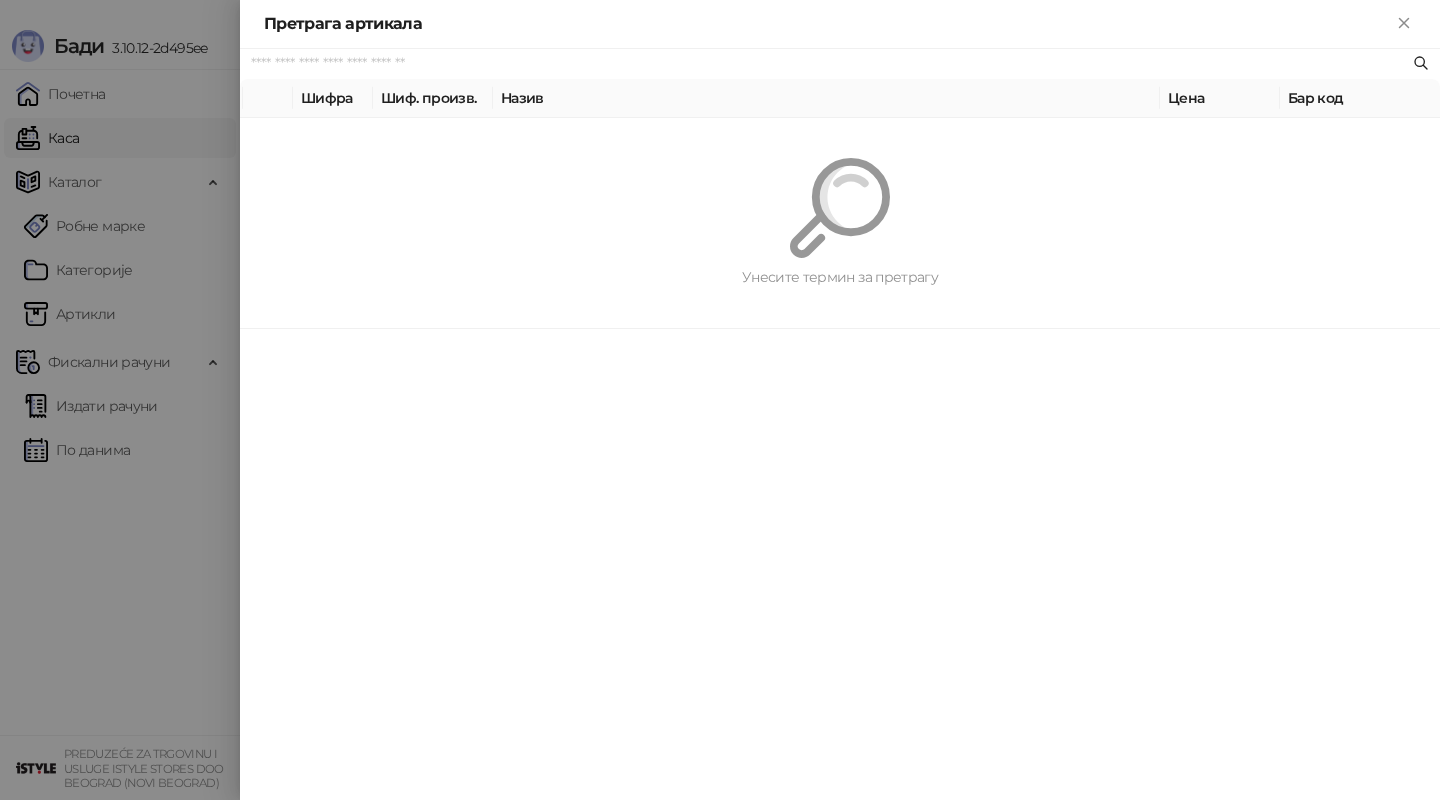 paste on "*********" 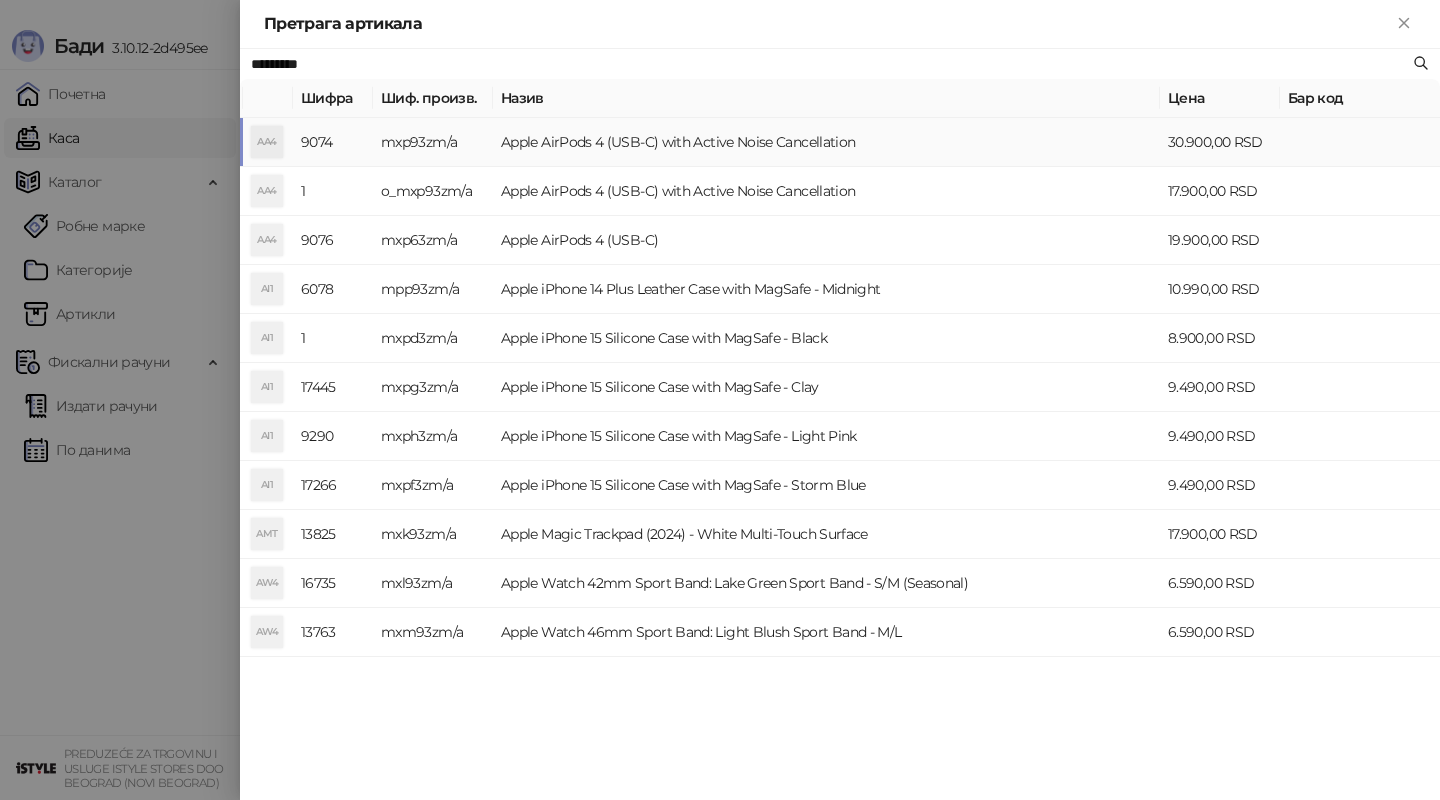 click on "Apple AirPods 4 (USB-C) with Active Noise Cancellation" at bounding box center (826, 142) 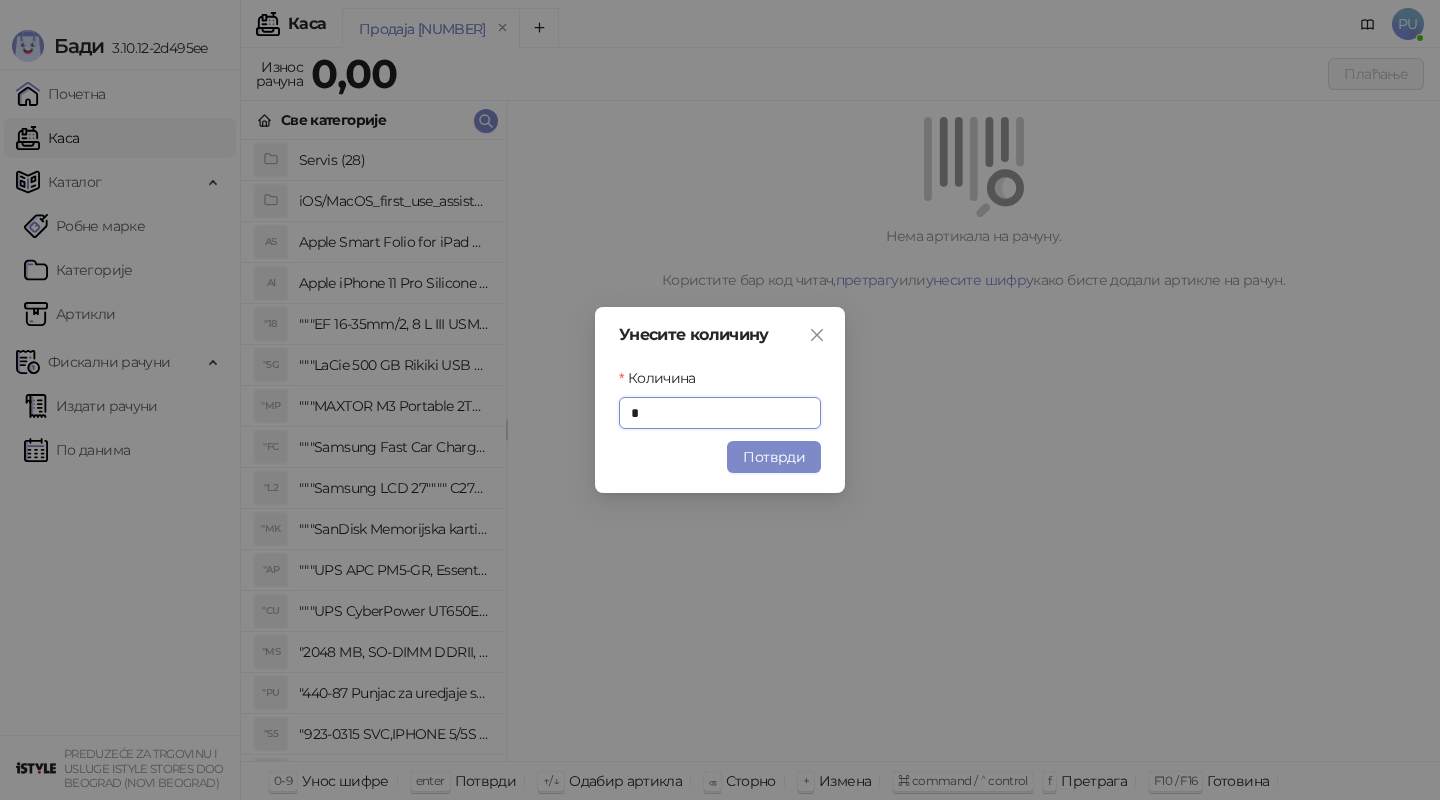 click on "Унесите количину Количина * Потврди" at bounding box center (720, 400) 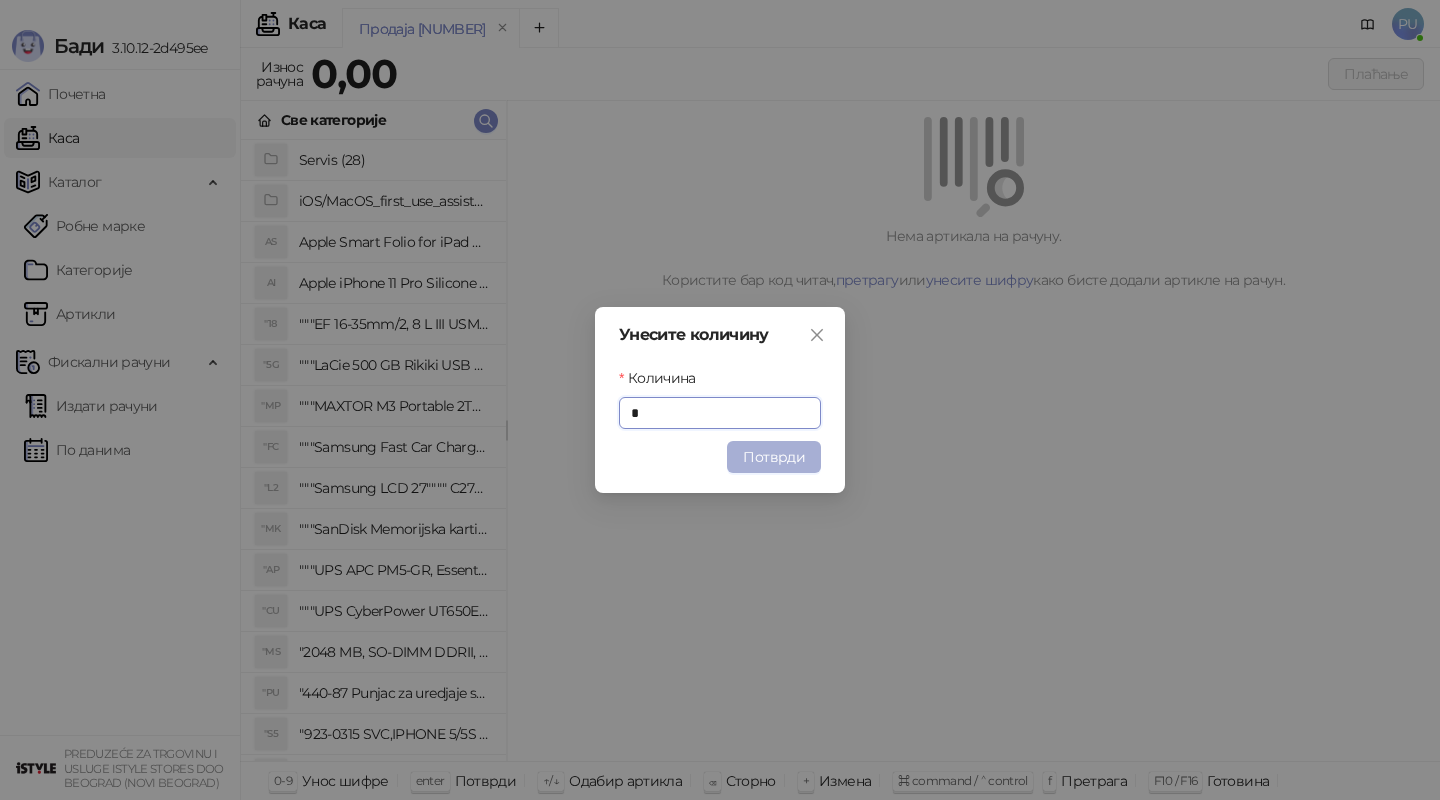click on "Потврди" at bounding box center [774, 457] 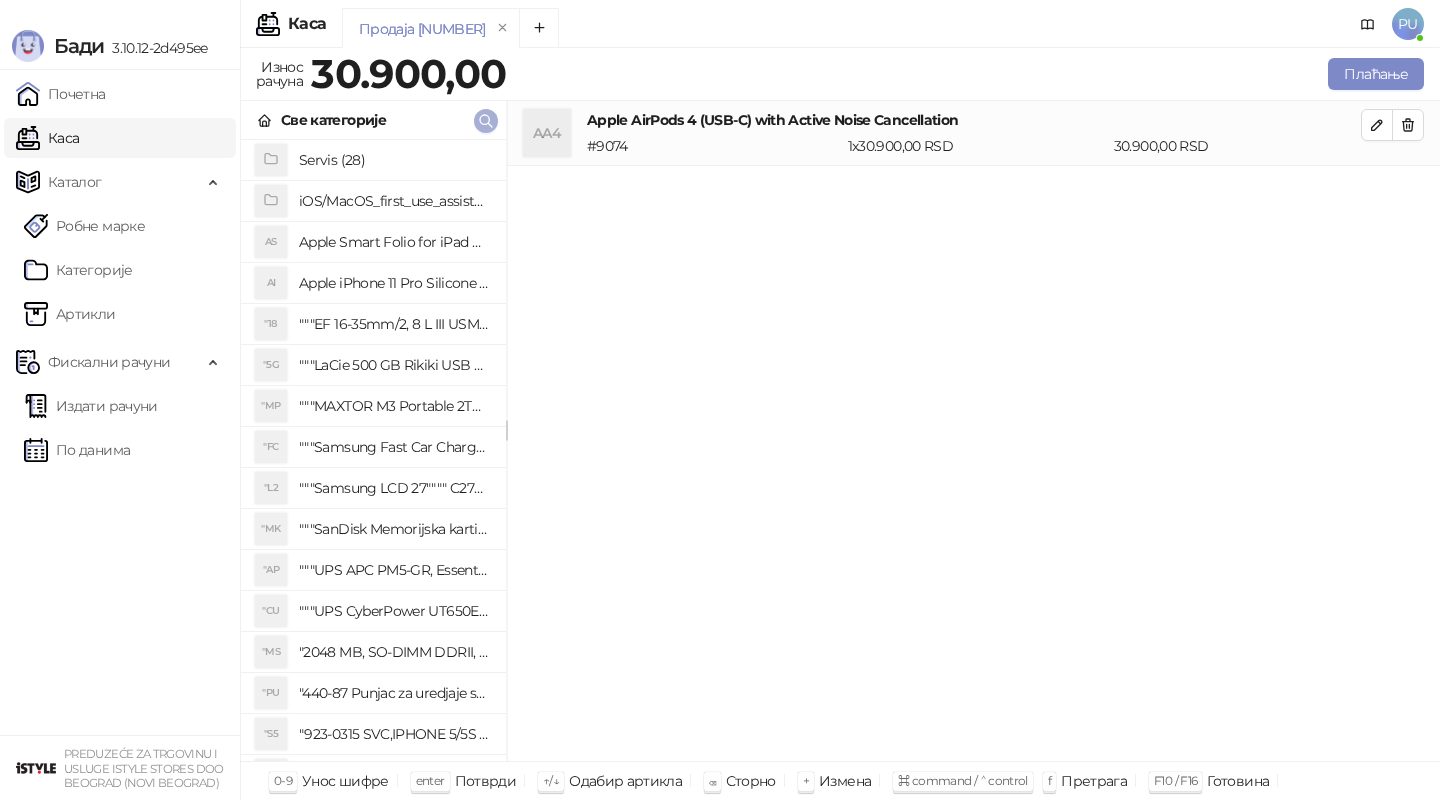 click 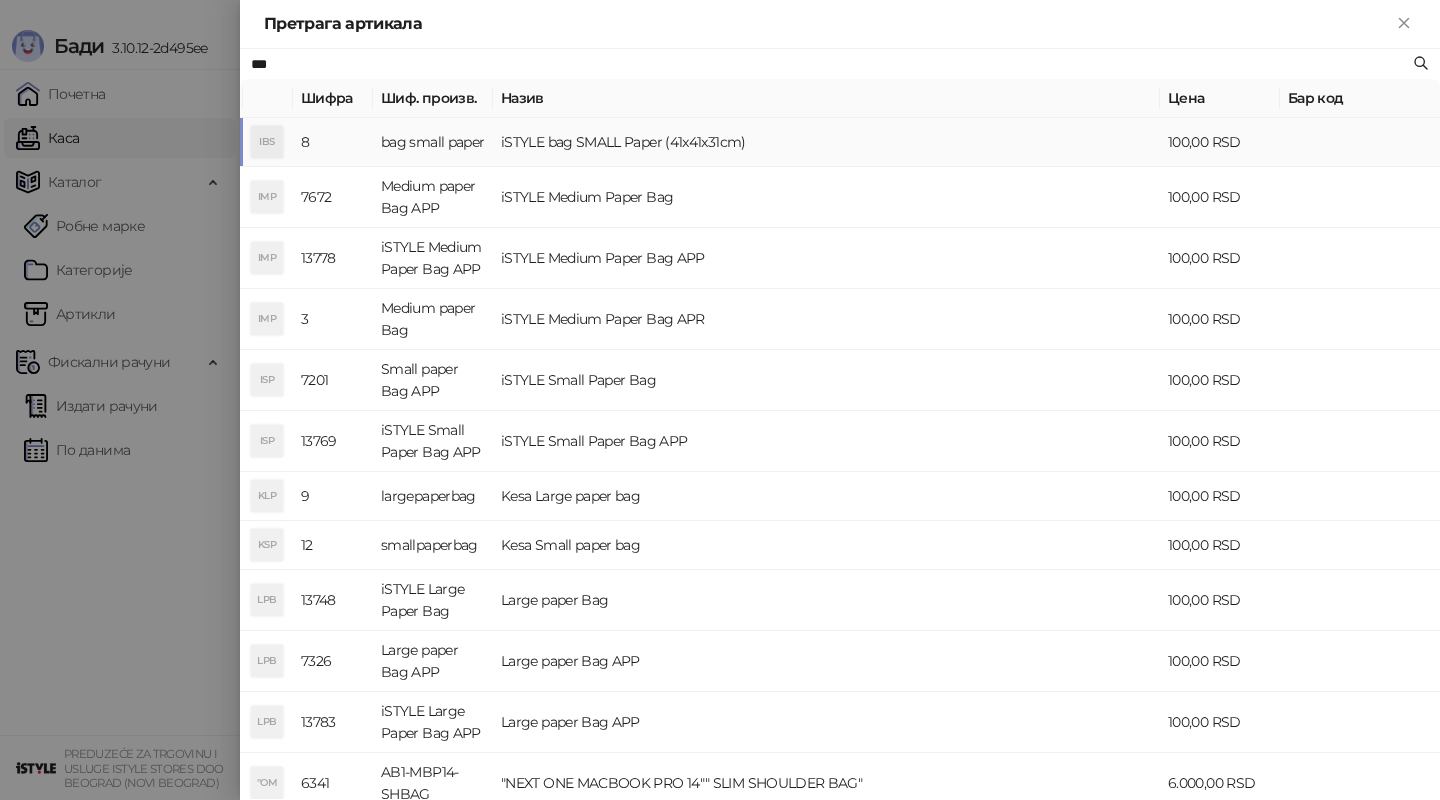 type on "***" 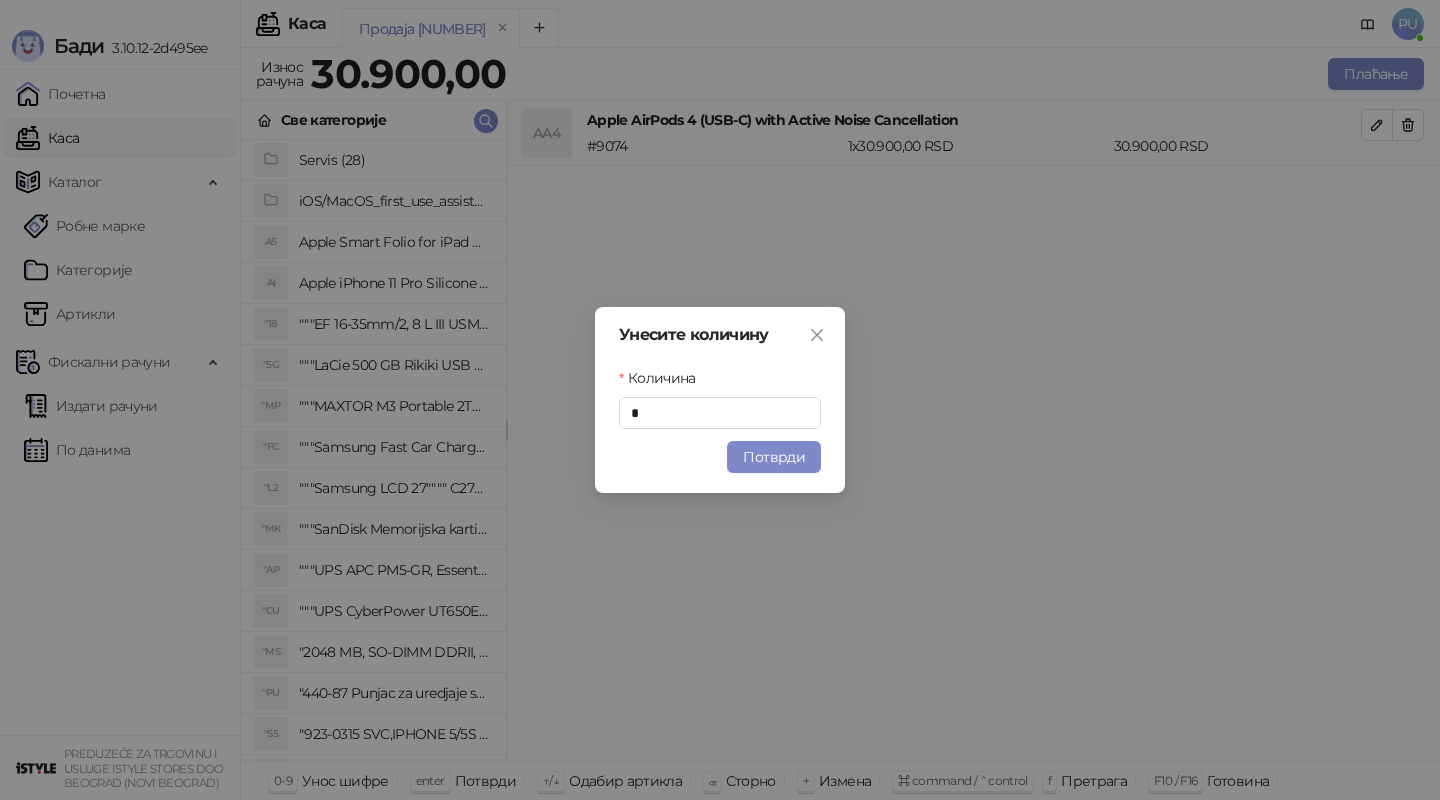 click on "Унесите количину Количина * Потврди" at bounding box center (720, 400) 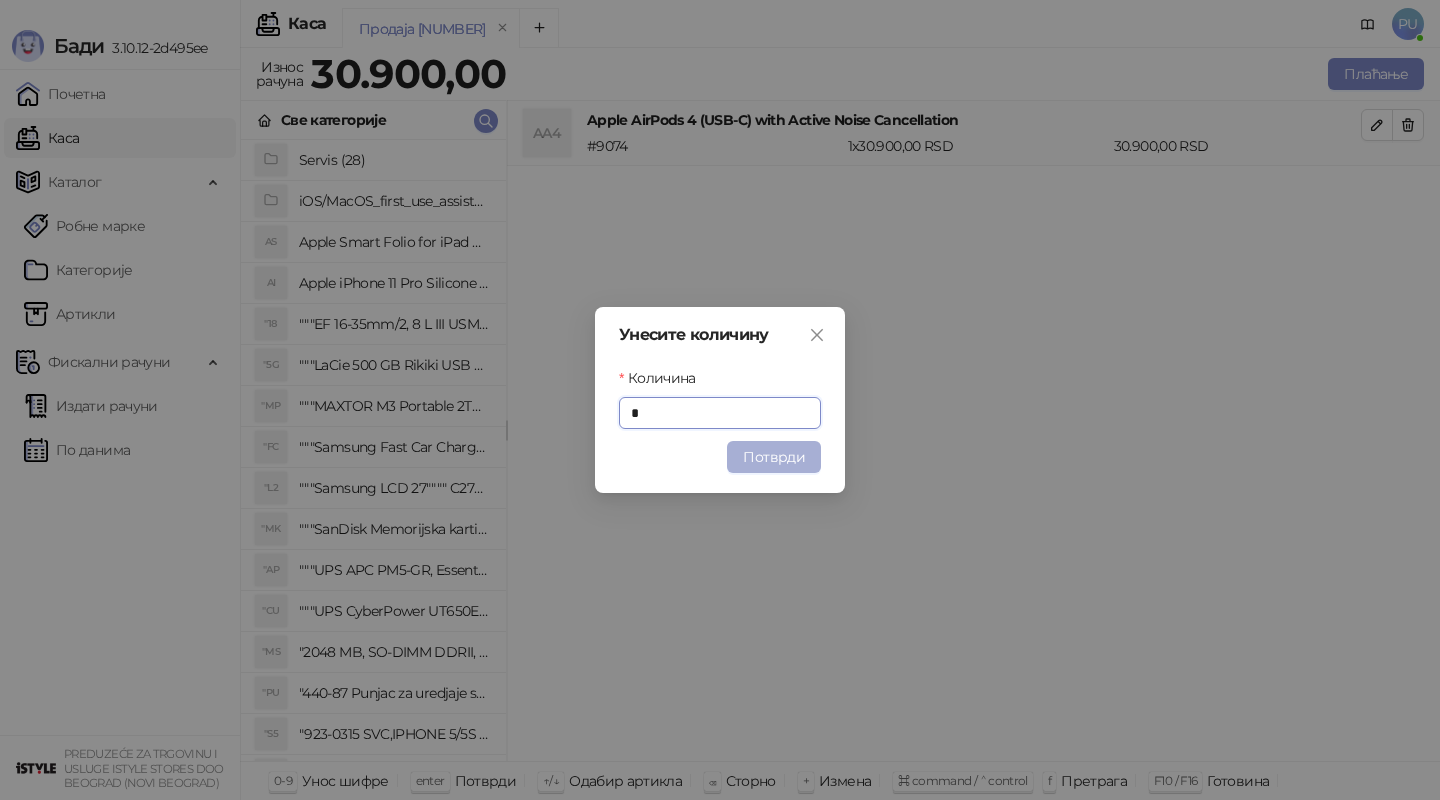 click on "Потврди" at bounding box center (774, 457) 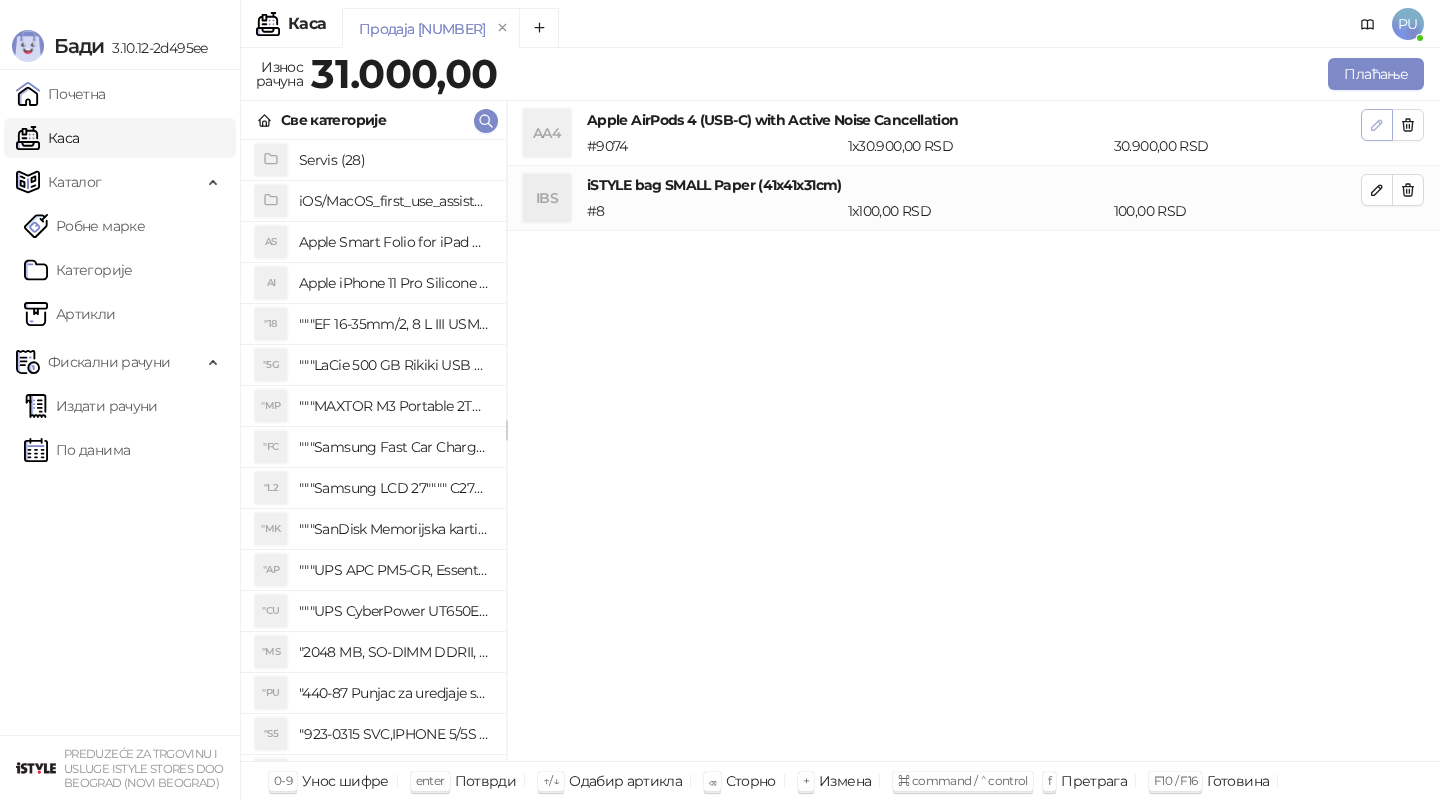 click at bounding box center [1377, 125] 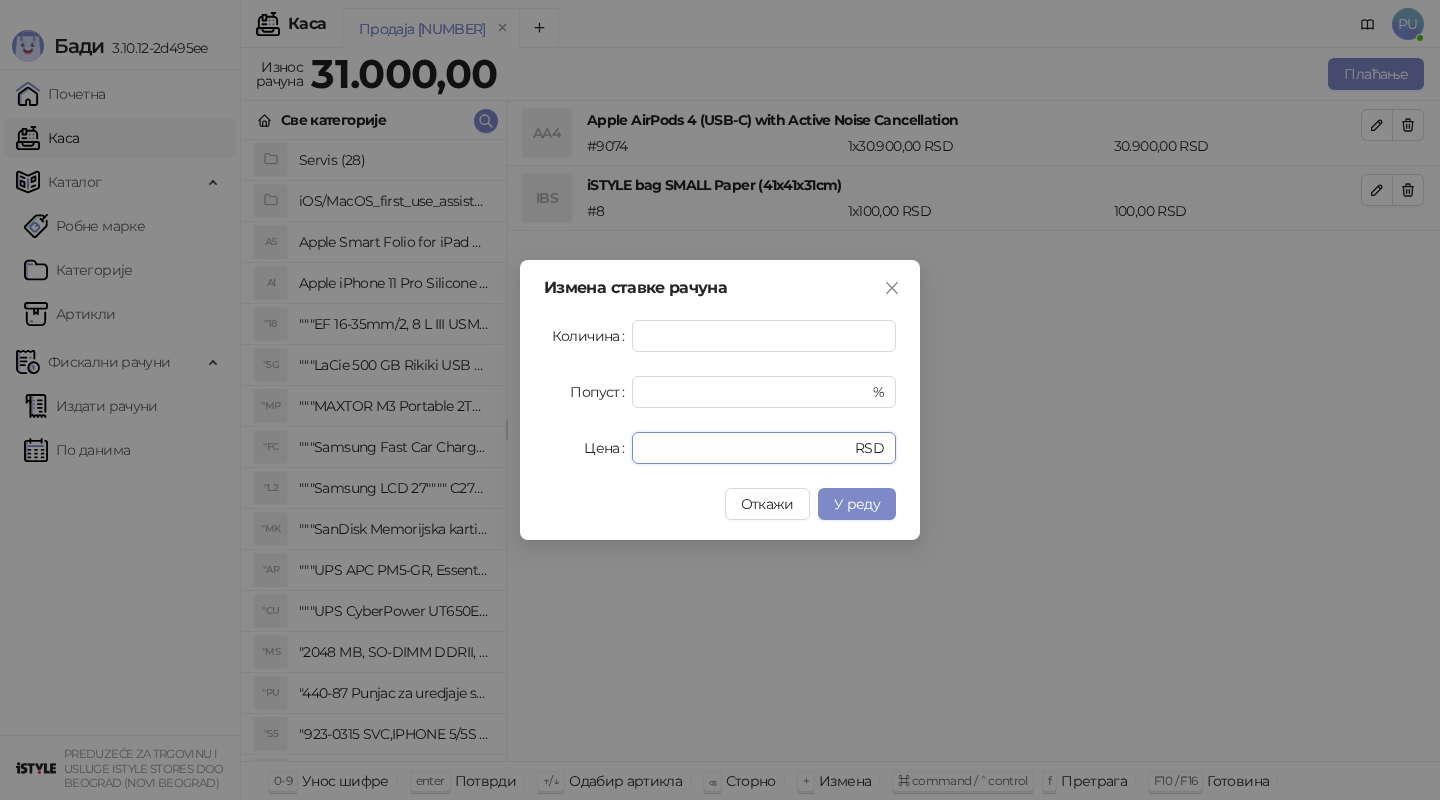drag, startPoint x: 723, startPoint y: 443, endPoint x: 507, endPoint y: 443, distance: 216 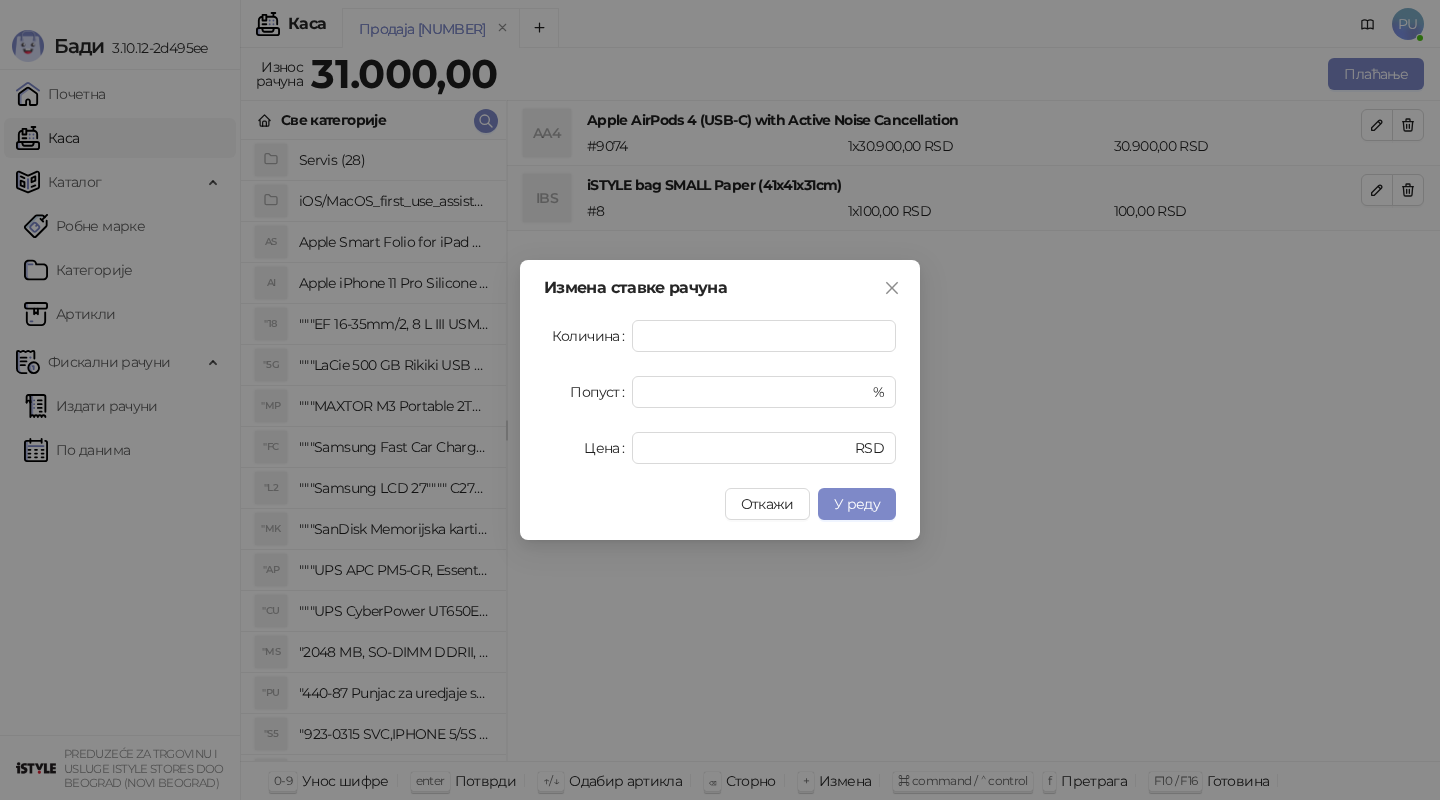 click on "Измена ставке рачуна Количина * Попуст * % Цена ***** RSD Откажи У реду" at bounding box center [720, 400] 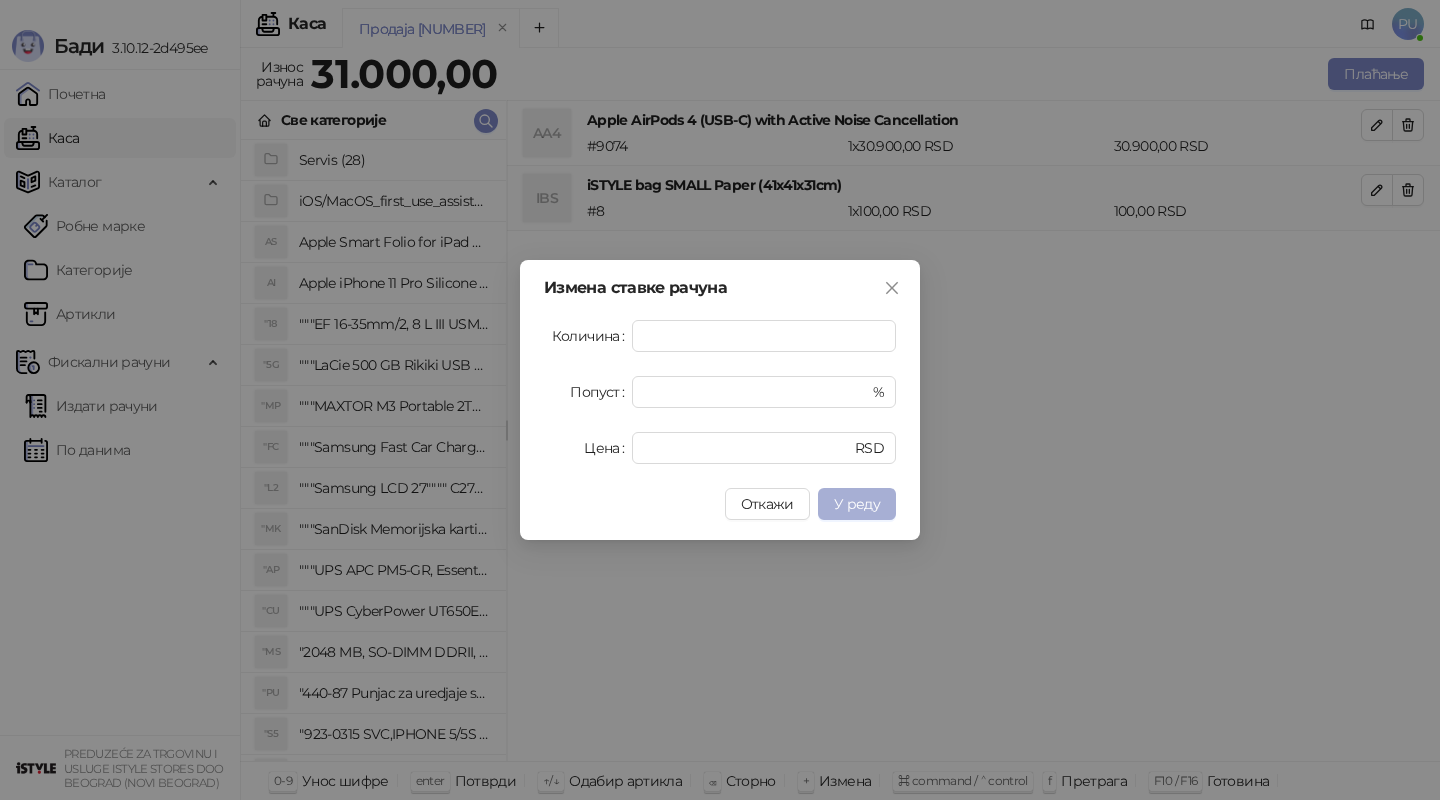 click on "У реду" at bounding box center (857, 504) 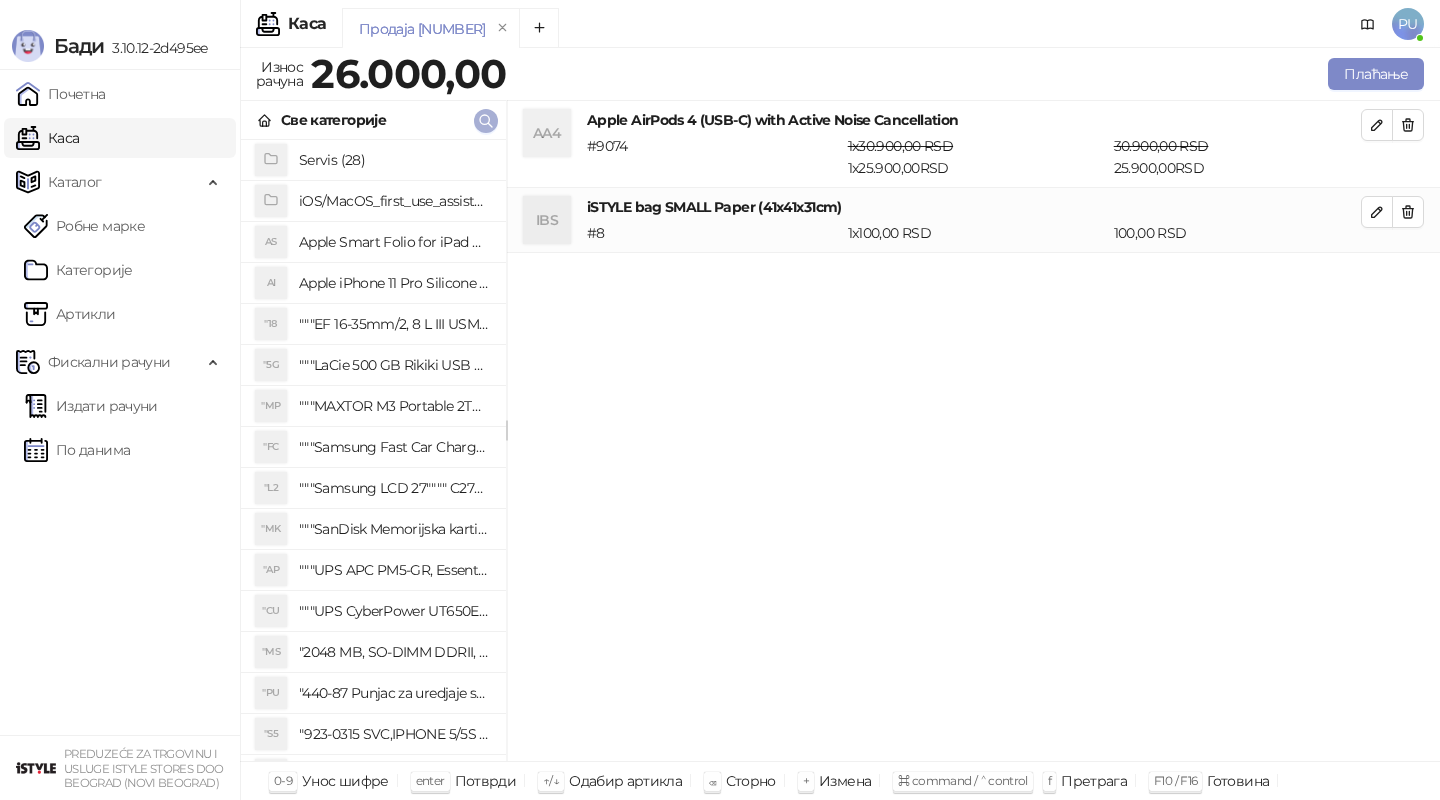 click 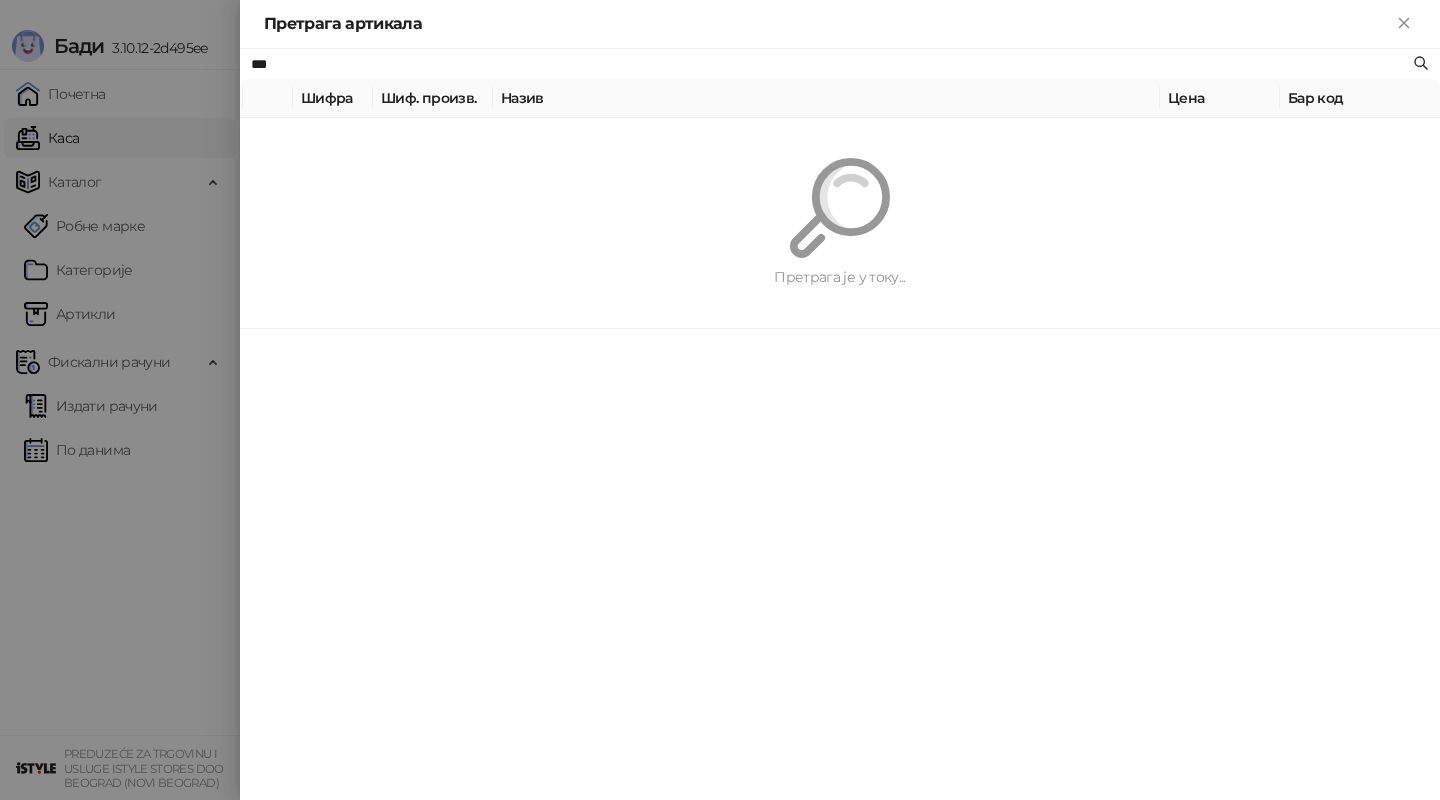 paste on "**********" 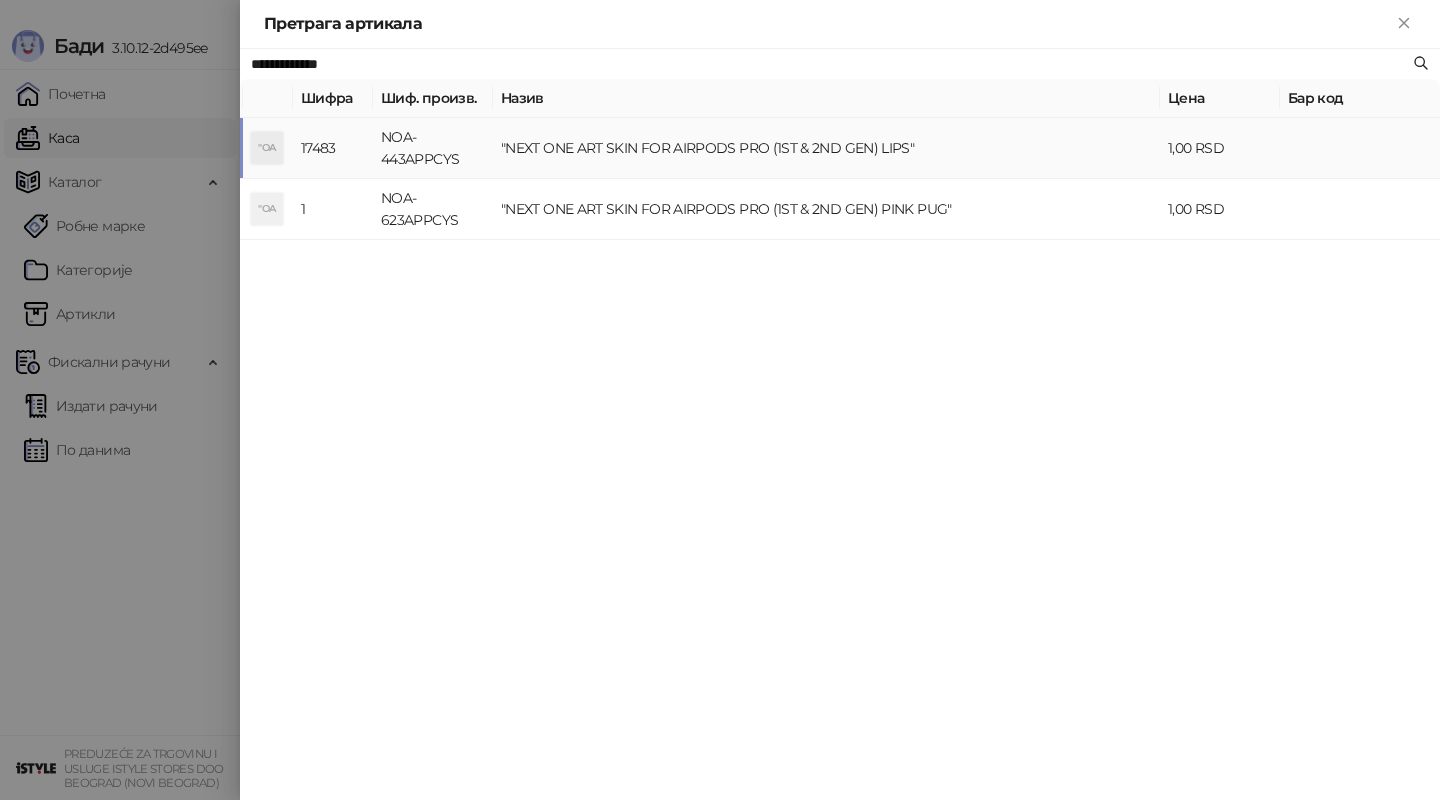 type on "**********" 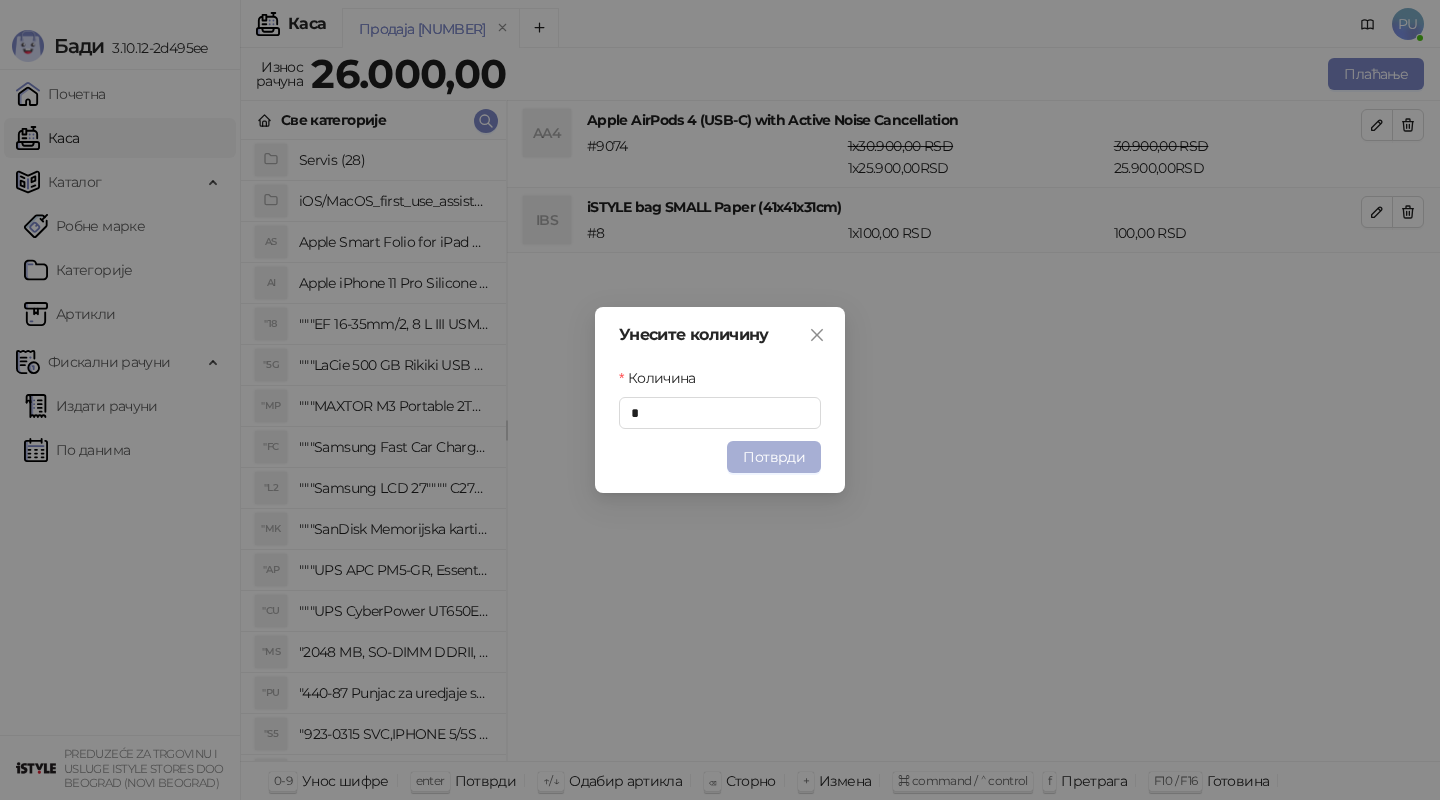click on "Потврди" at bounding box center (774, 457) 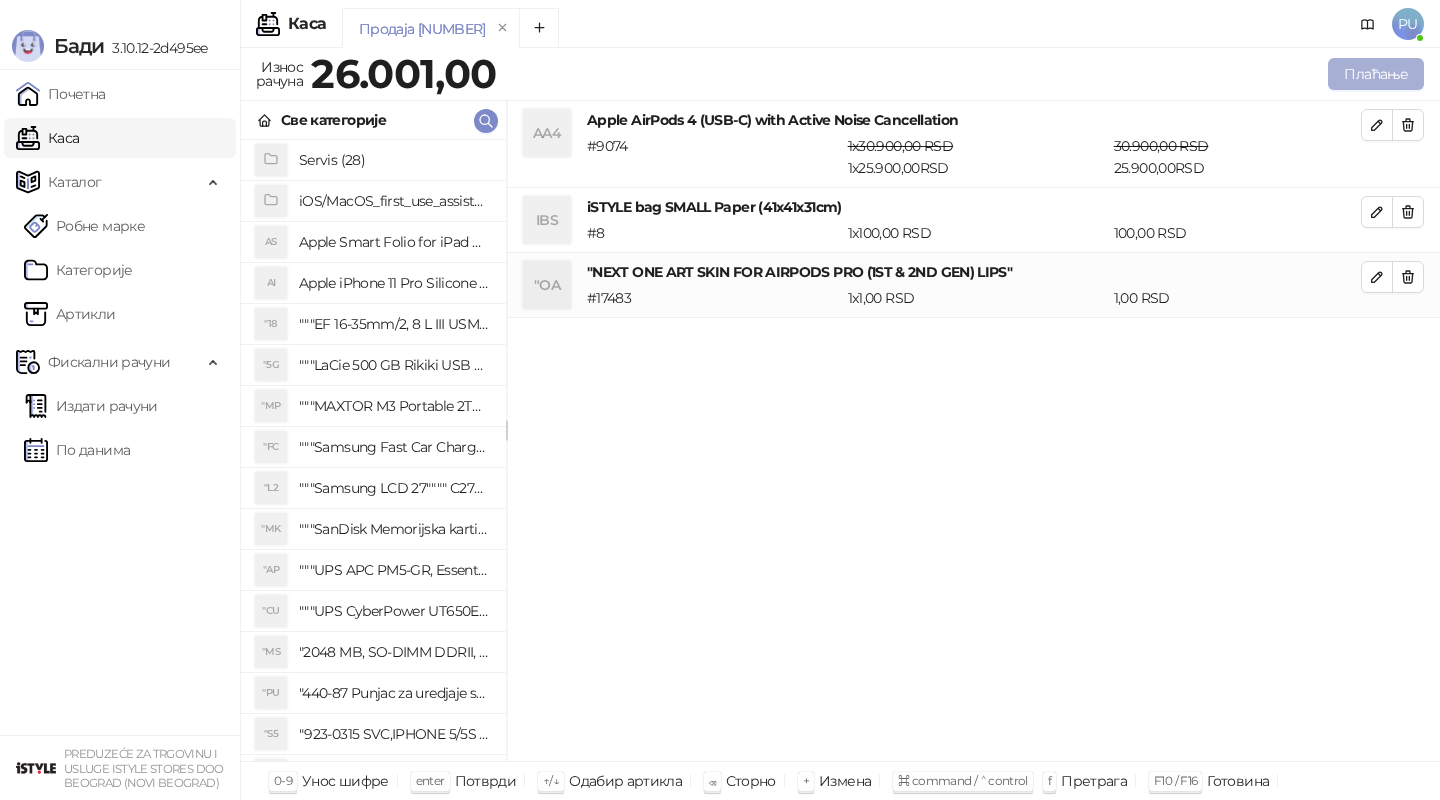 click on "Плаћање" at bounding box center (1376, 74) 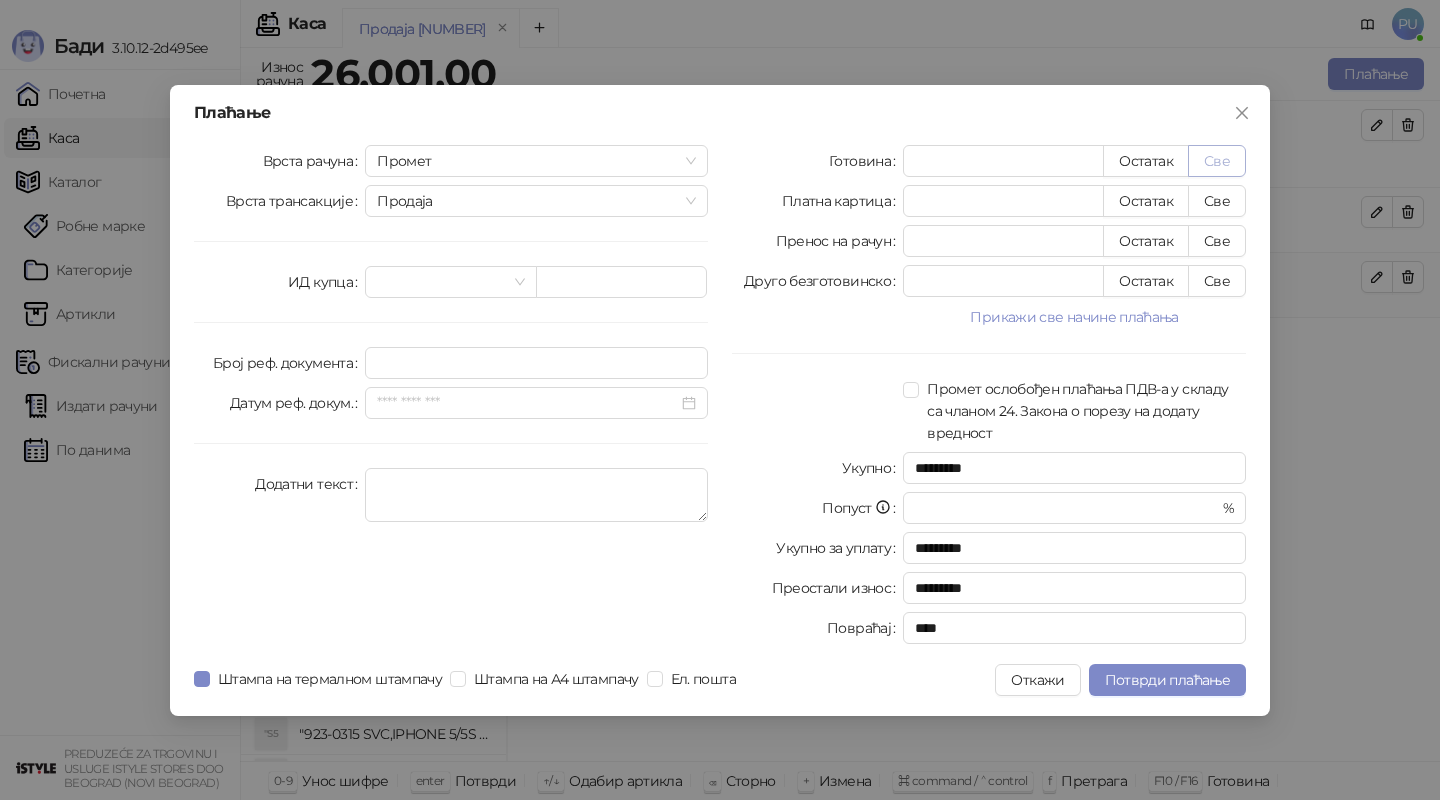 click on "Све" at bounding box center (1217, 161) 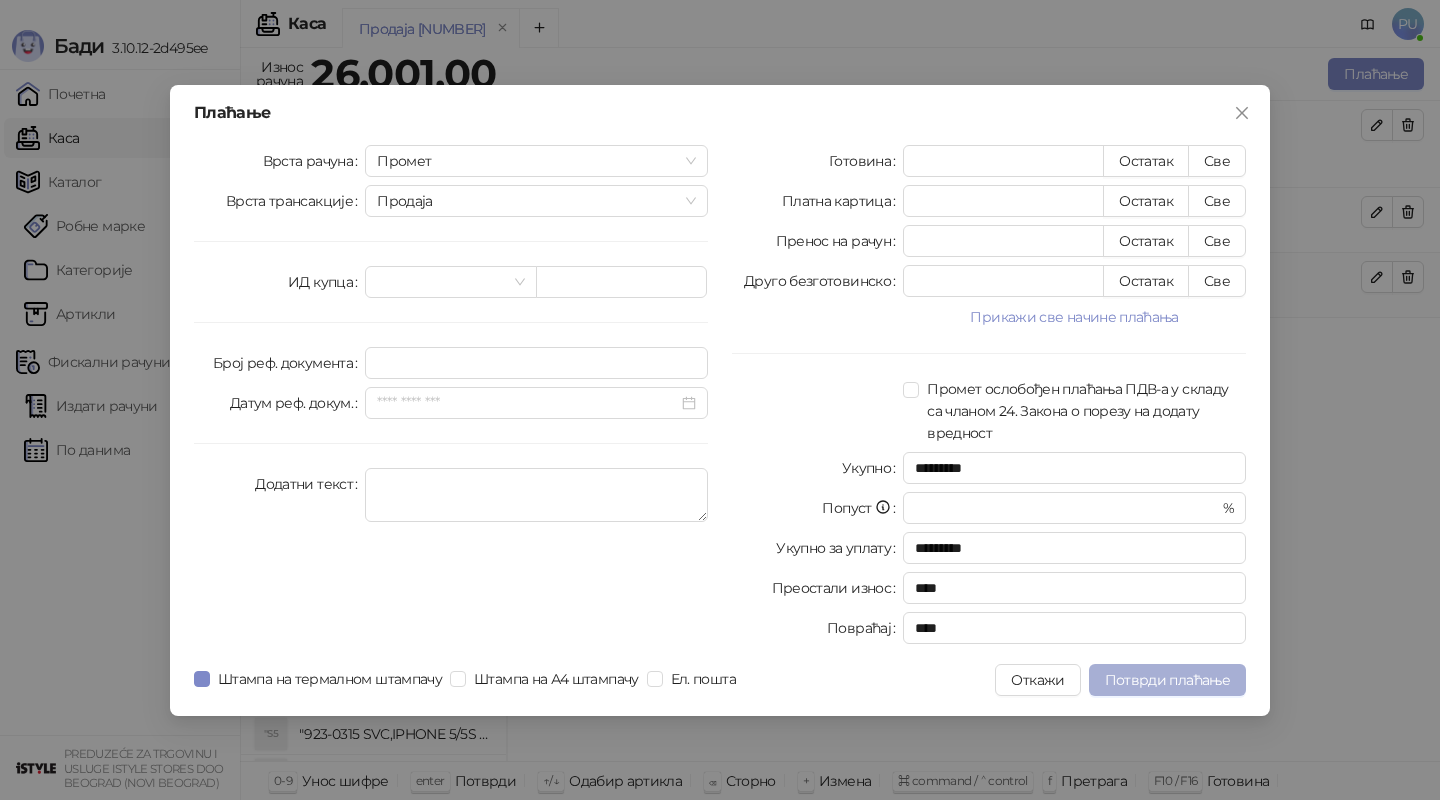 click on "Потврди плаћање" at bounding box center (1167, 680) 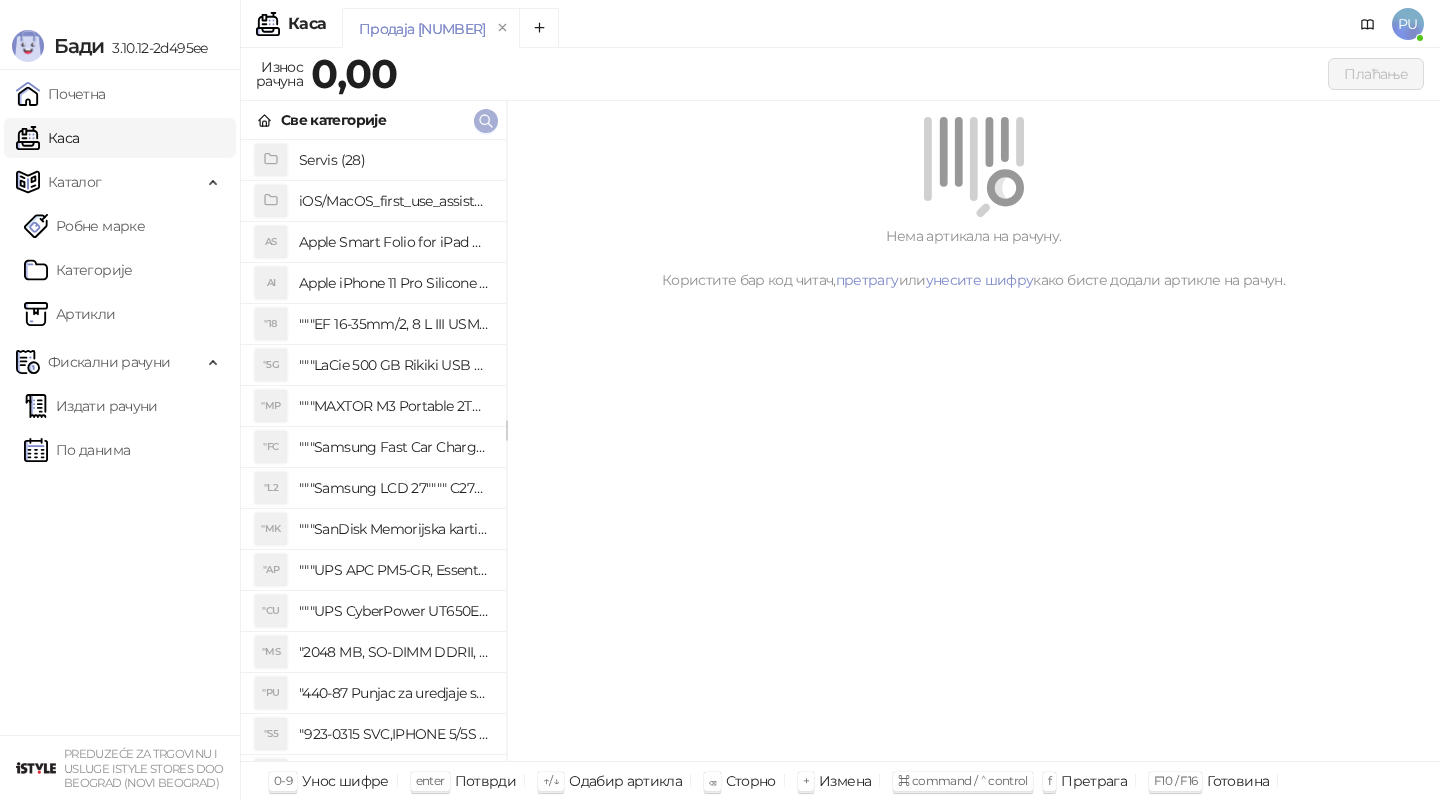 click 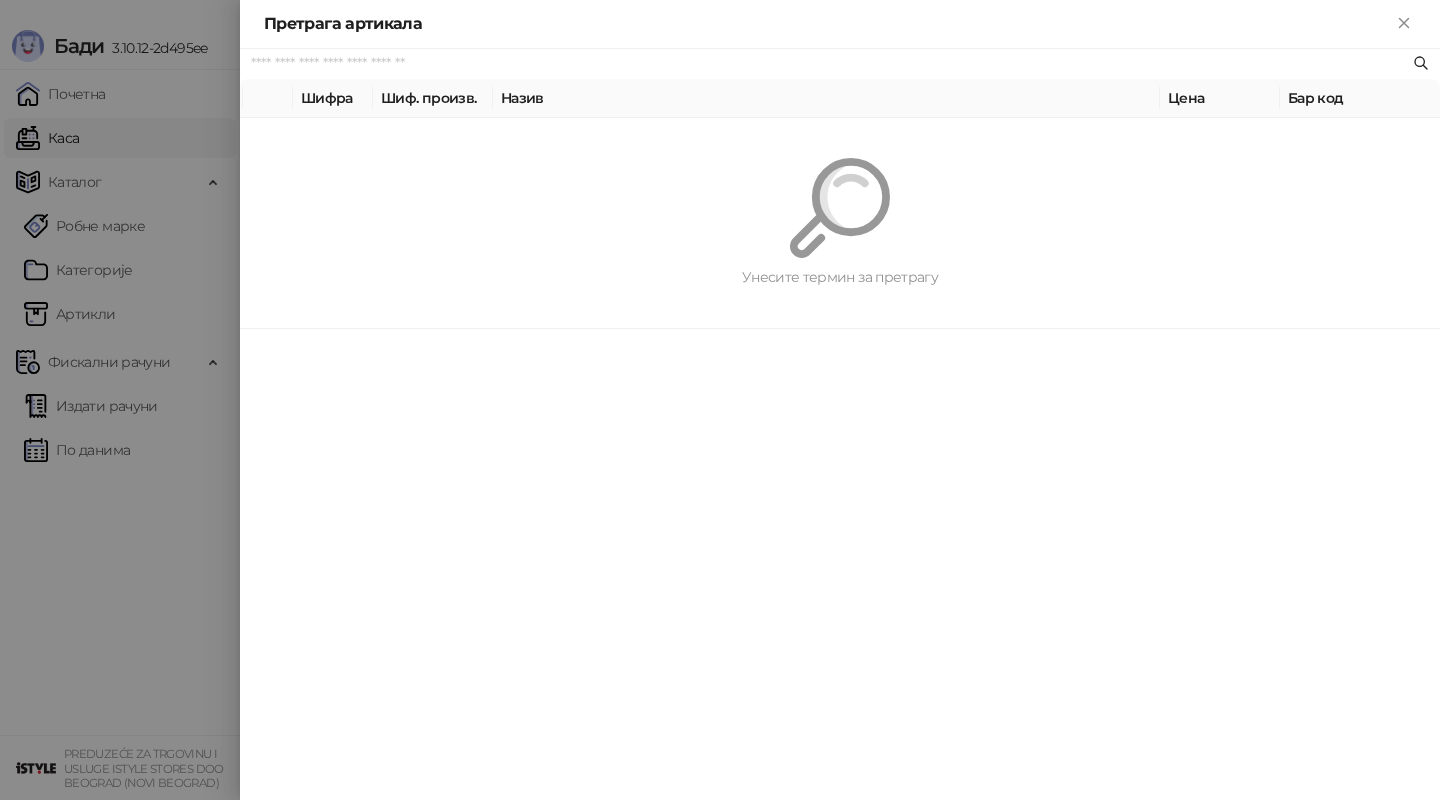 paste on "**********" 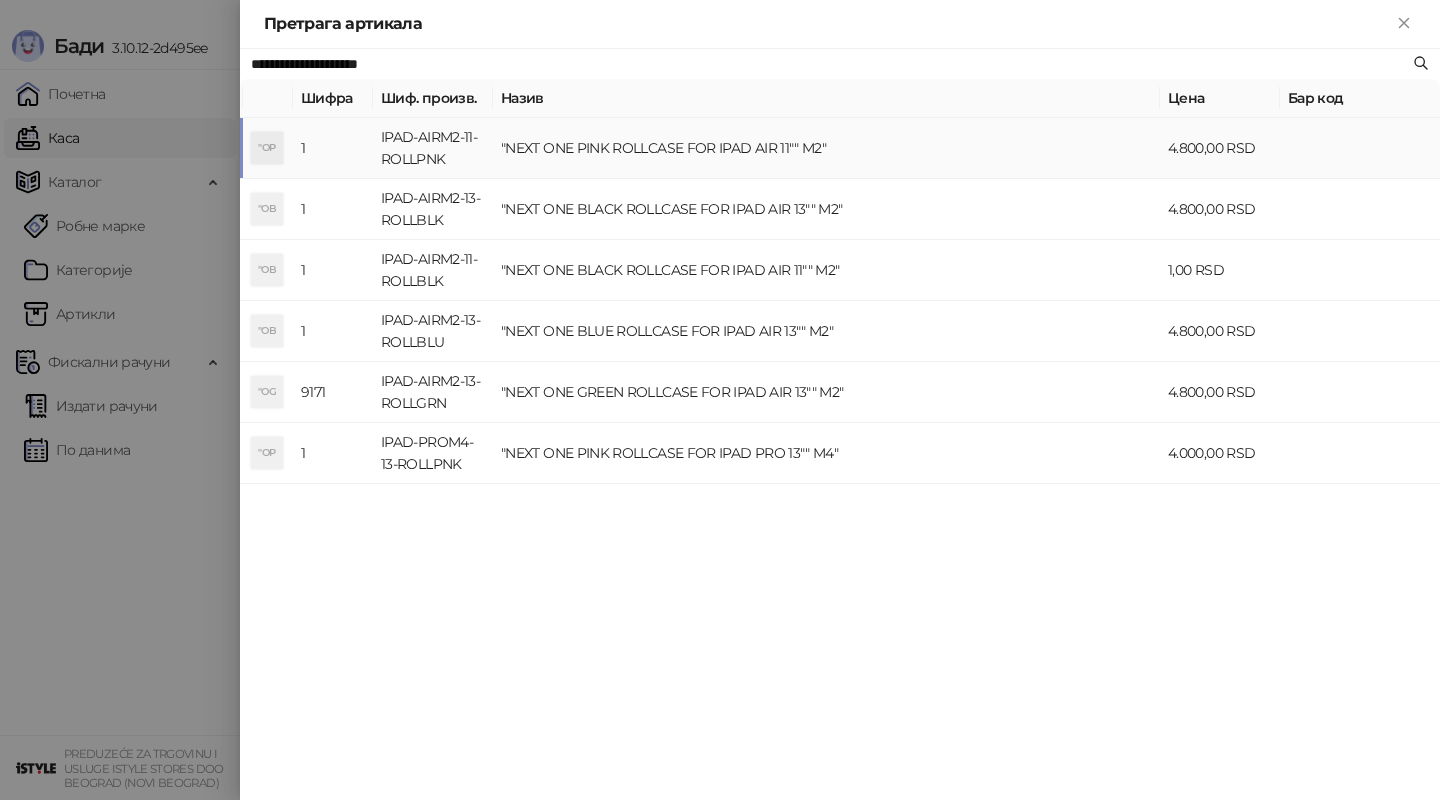 click on ""NEXT ONE PINK ROLLCASE FOR IPAD AIR 11"" M2"" at bounding box center (826, 148) 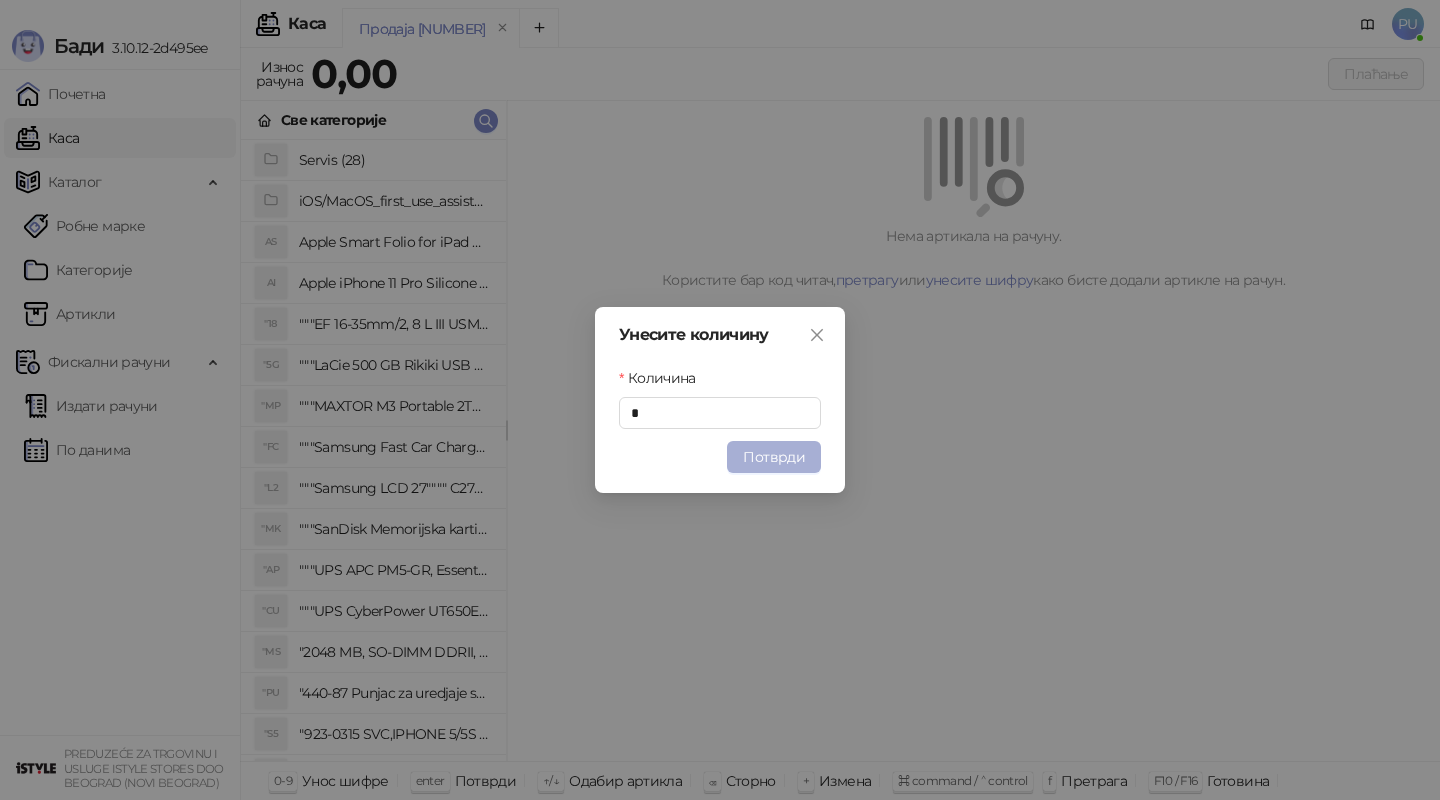 click on "Потврди" at bounding box center [774, 457] 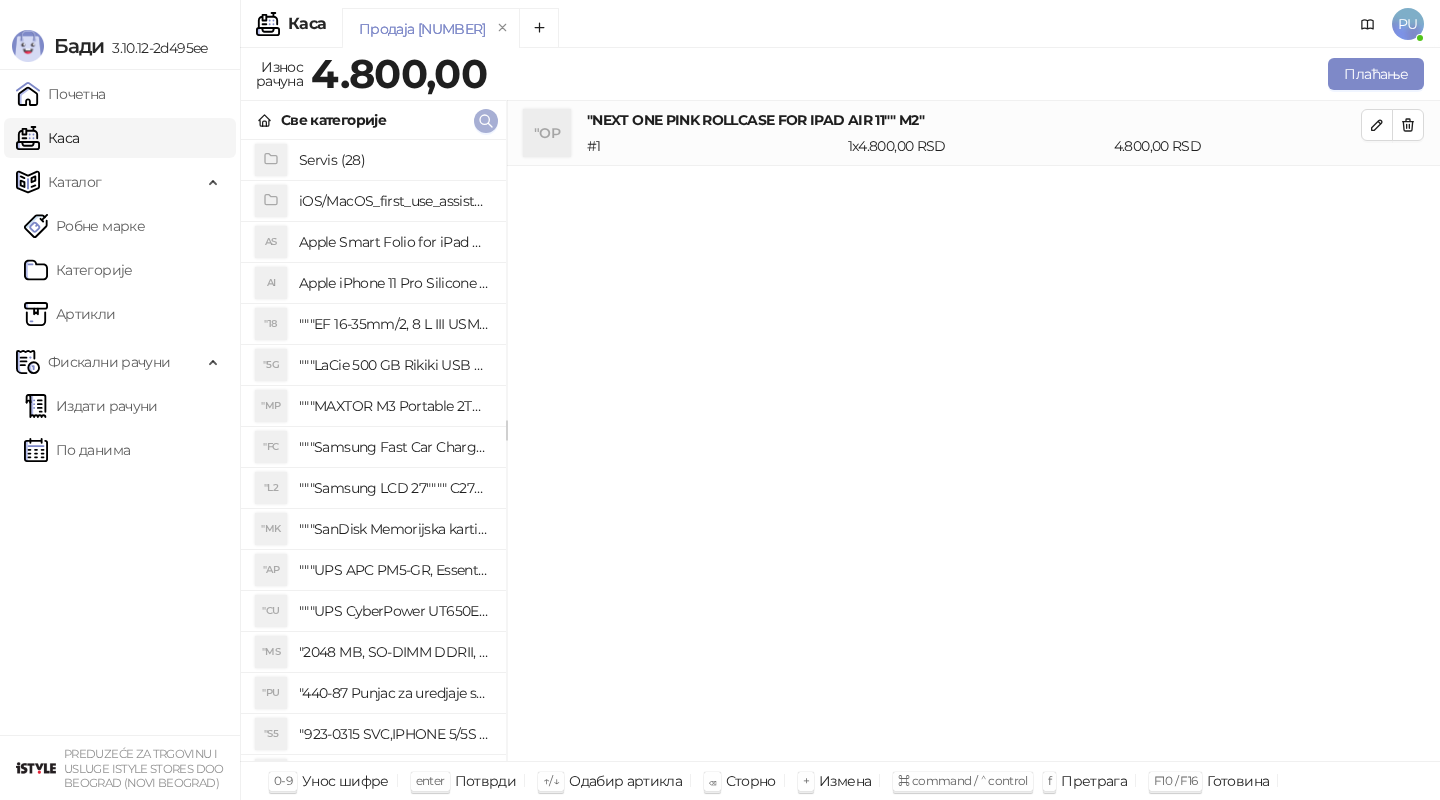 click 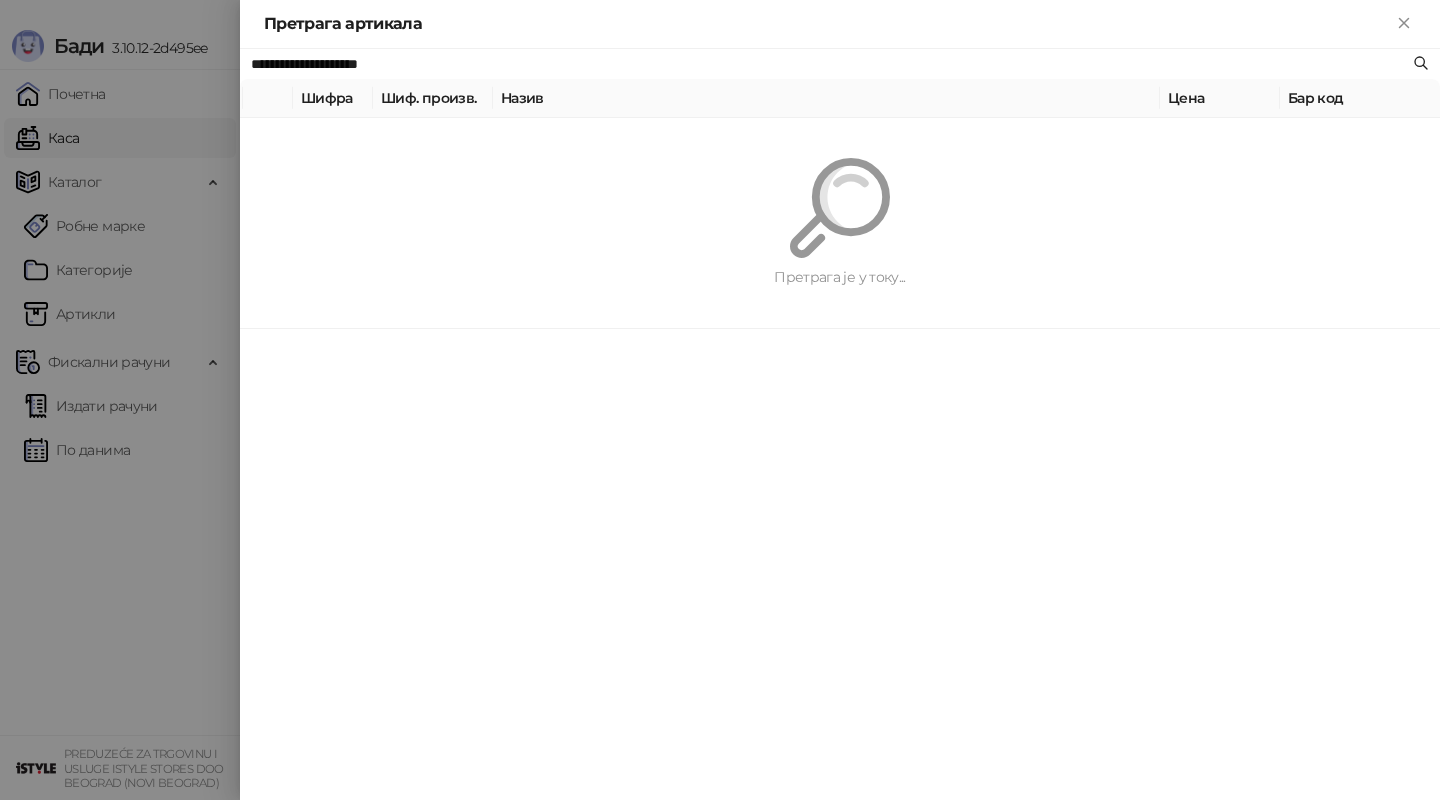 paste on "**" 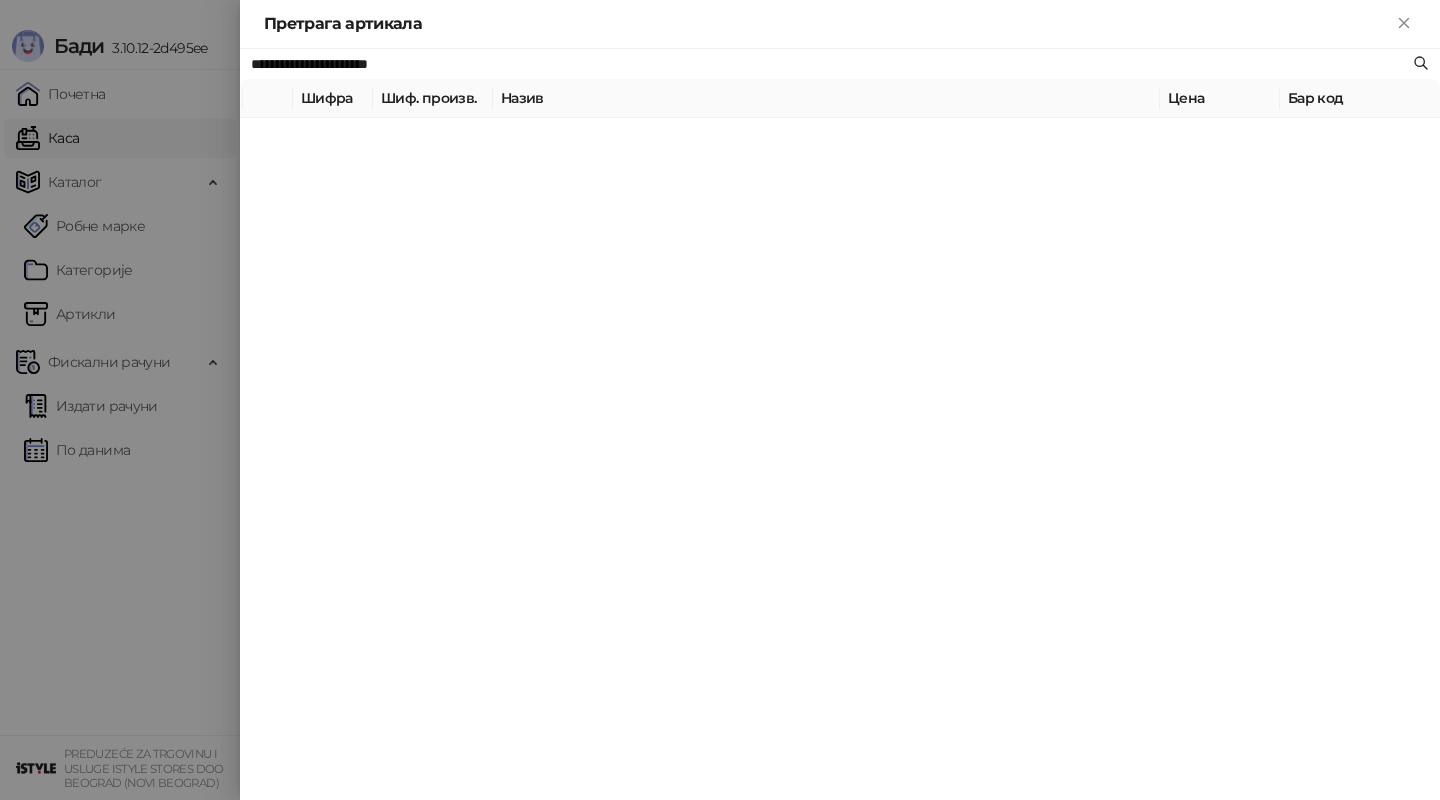type on "**********" 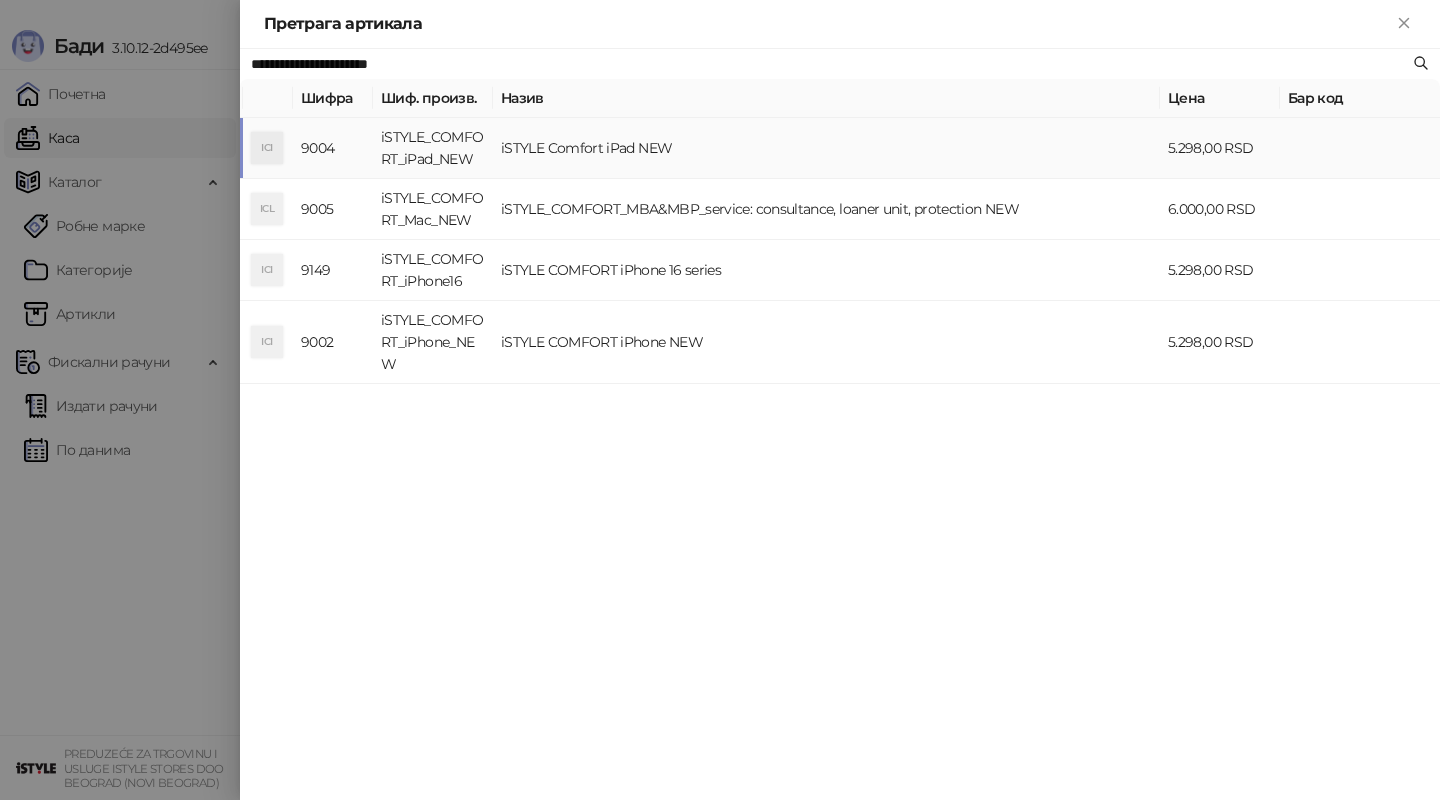 click on "iSTYLE Comfort iPad NEW" at bounding box center (826, 148) 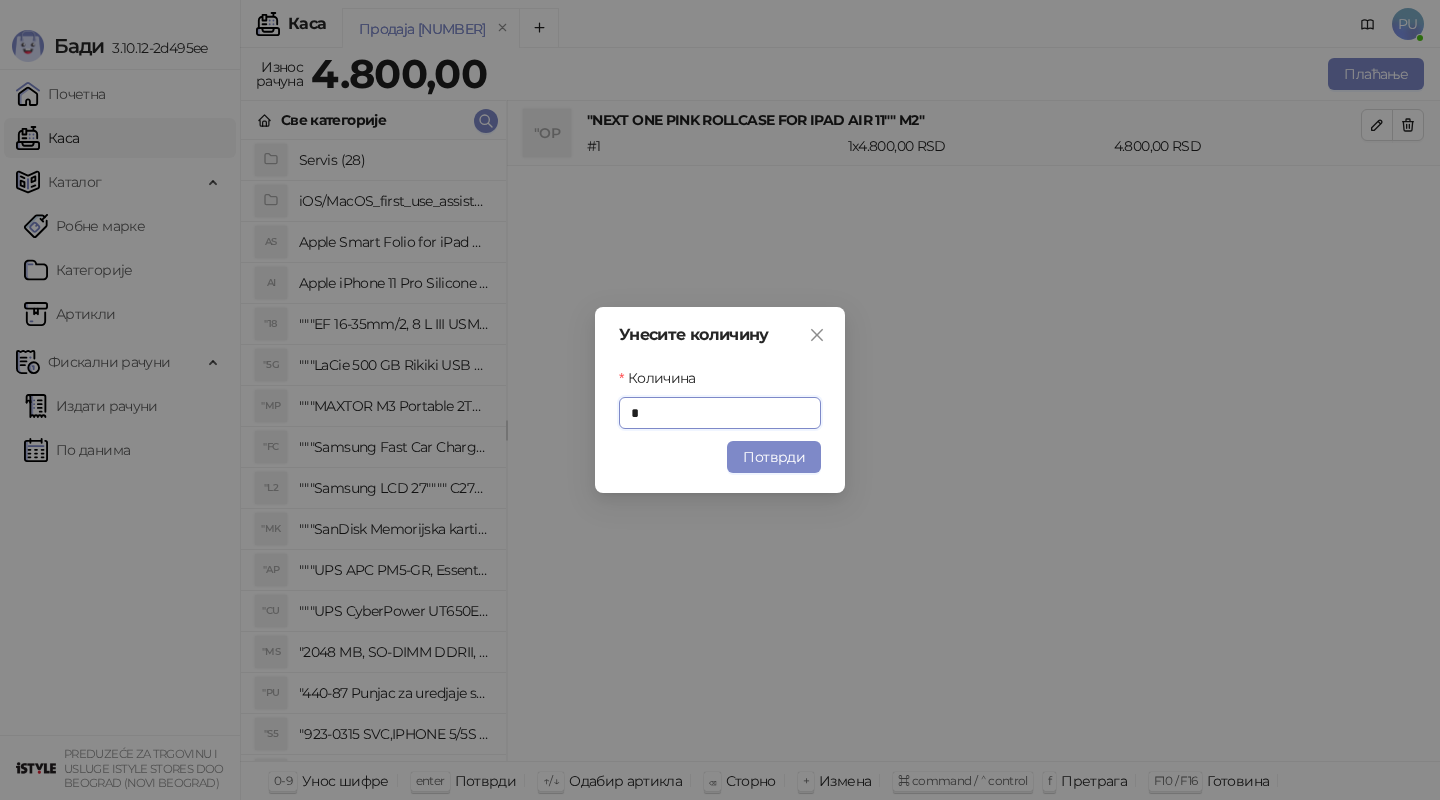 click on "Потврди" at bounding box center [774, 457] 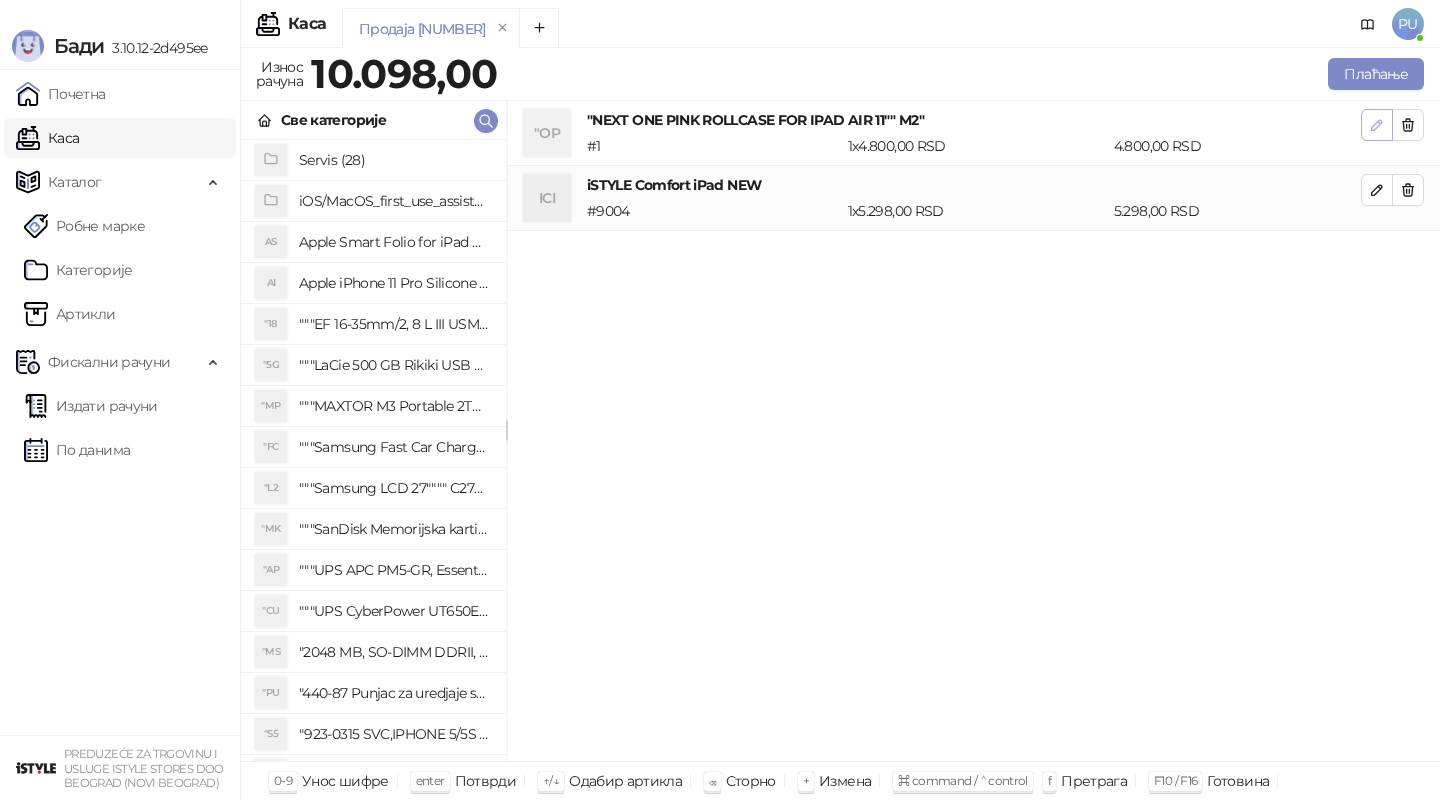 click 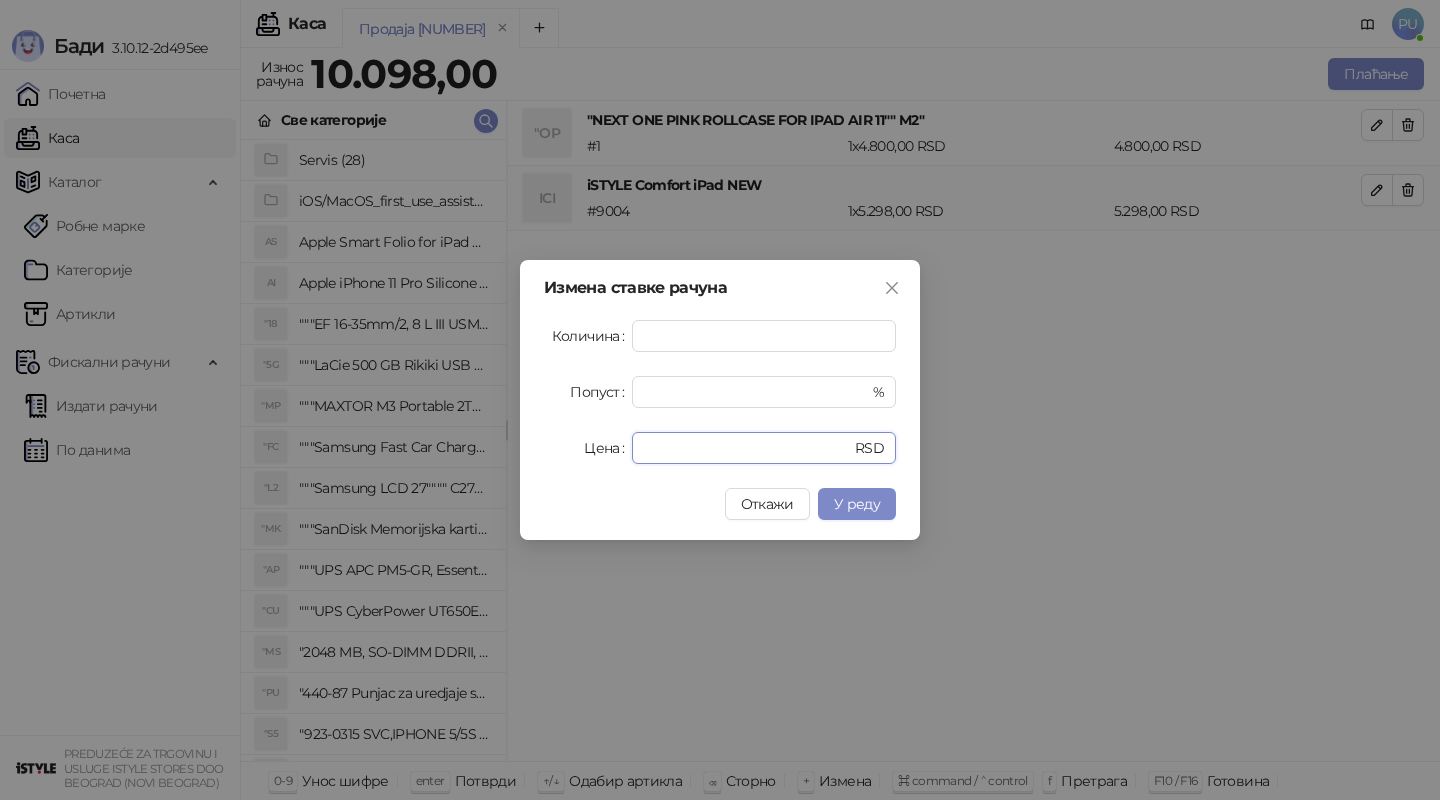 drag, startPoint x: 714, startPoint y: 449, endPoint x: 586, endPoint y: 448, distance: 128.0039 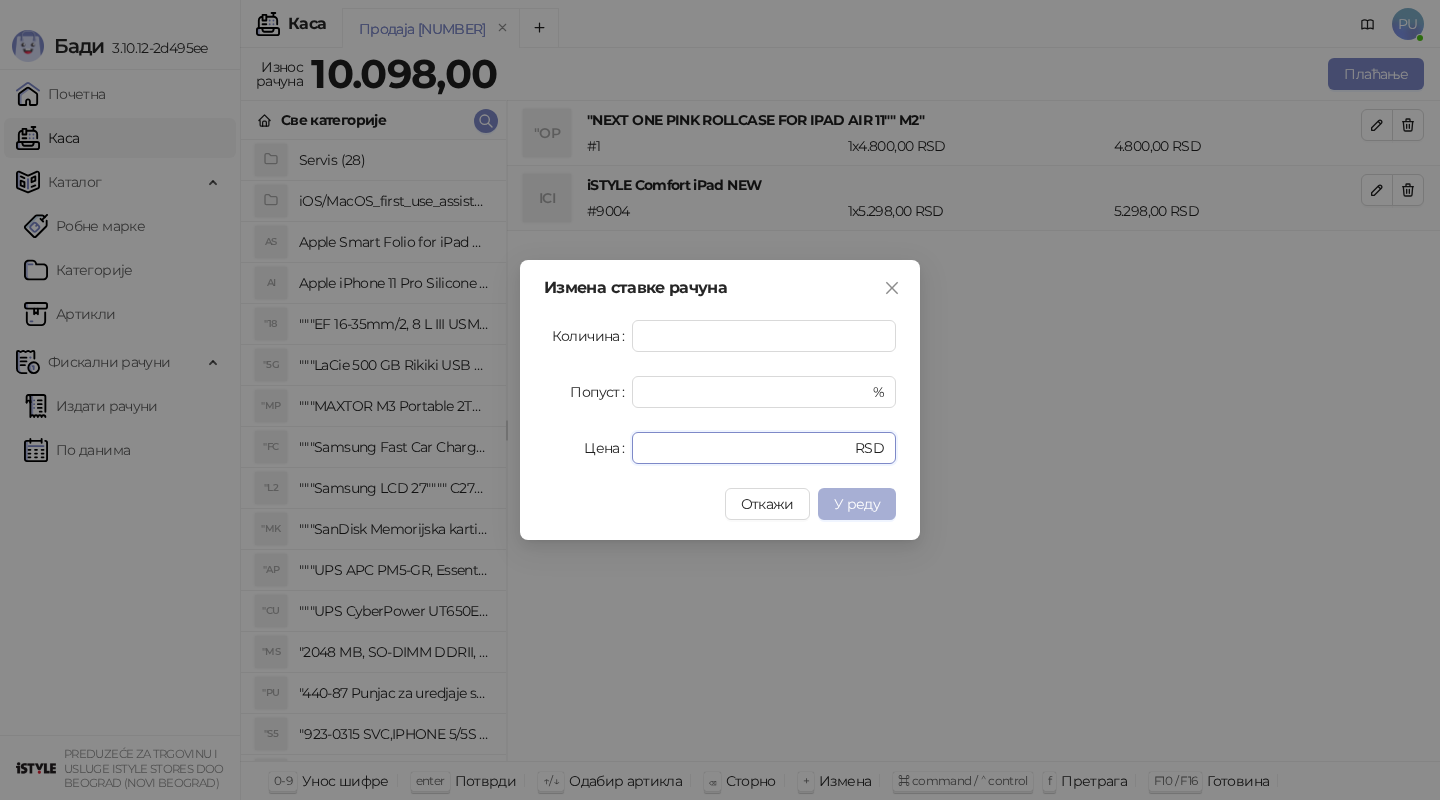 type on "*" 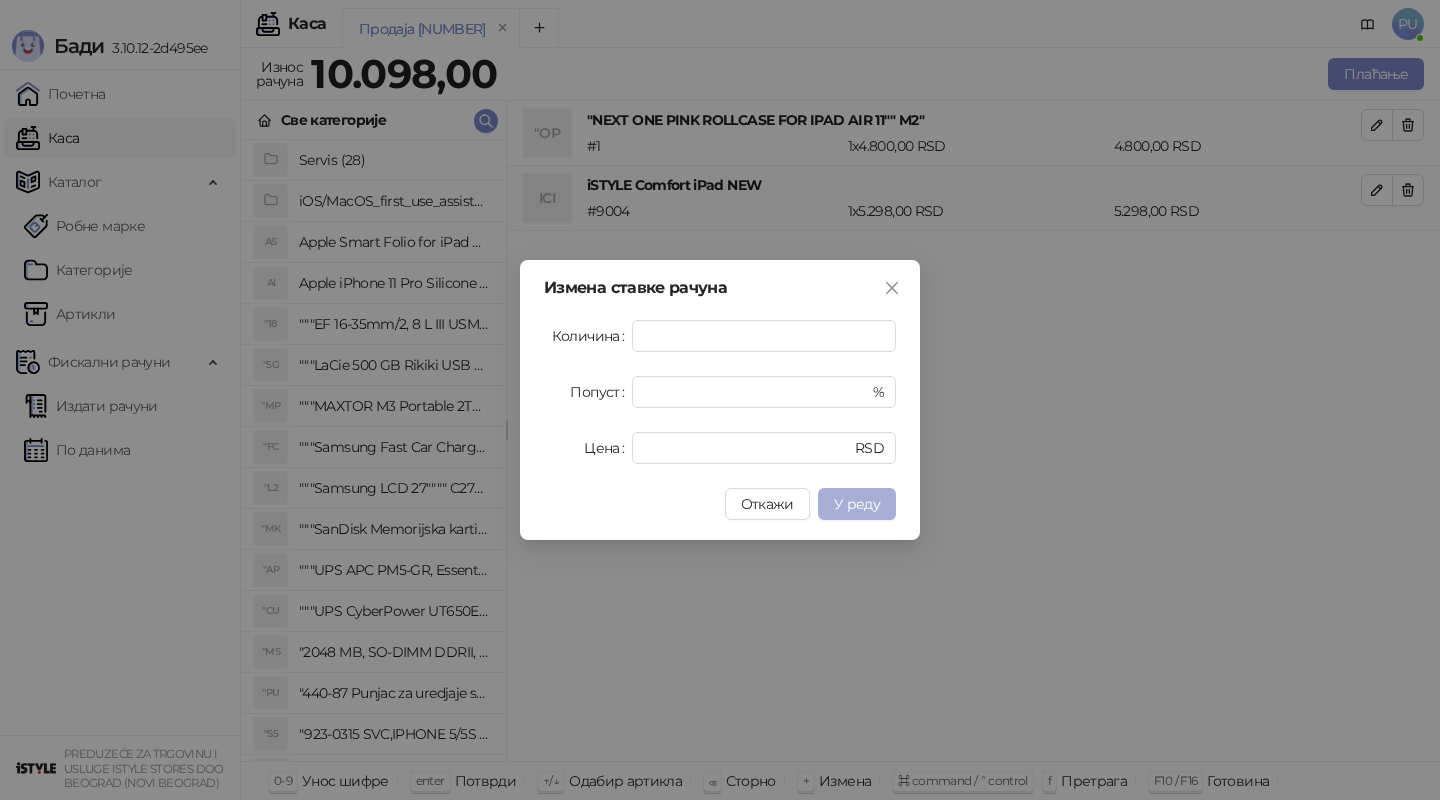 click on "У реду" at bounding box center (857, 504) 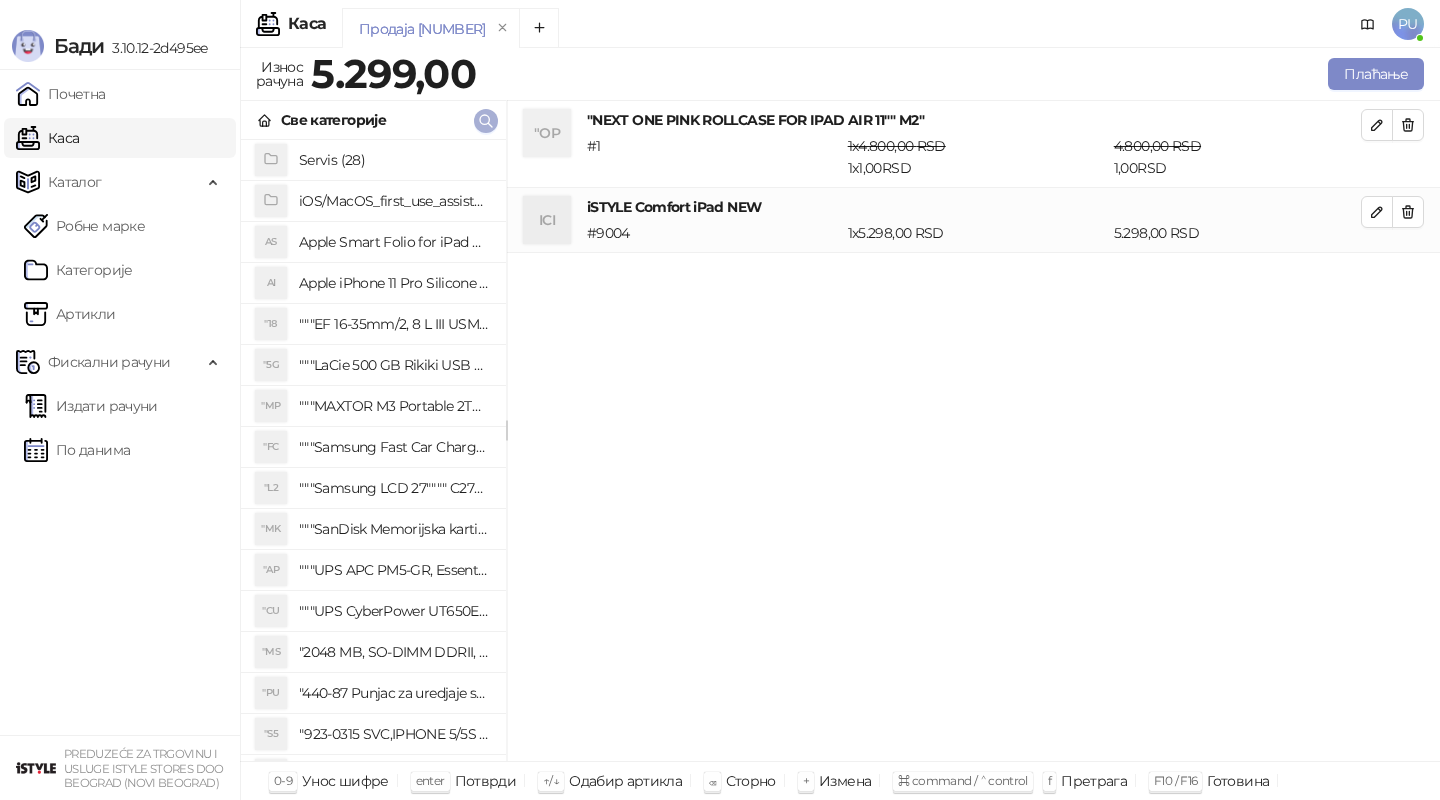 click 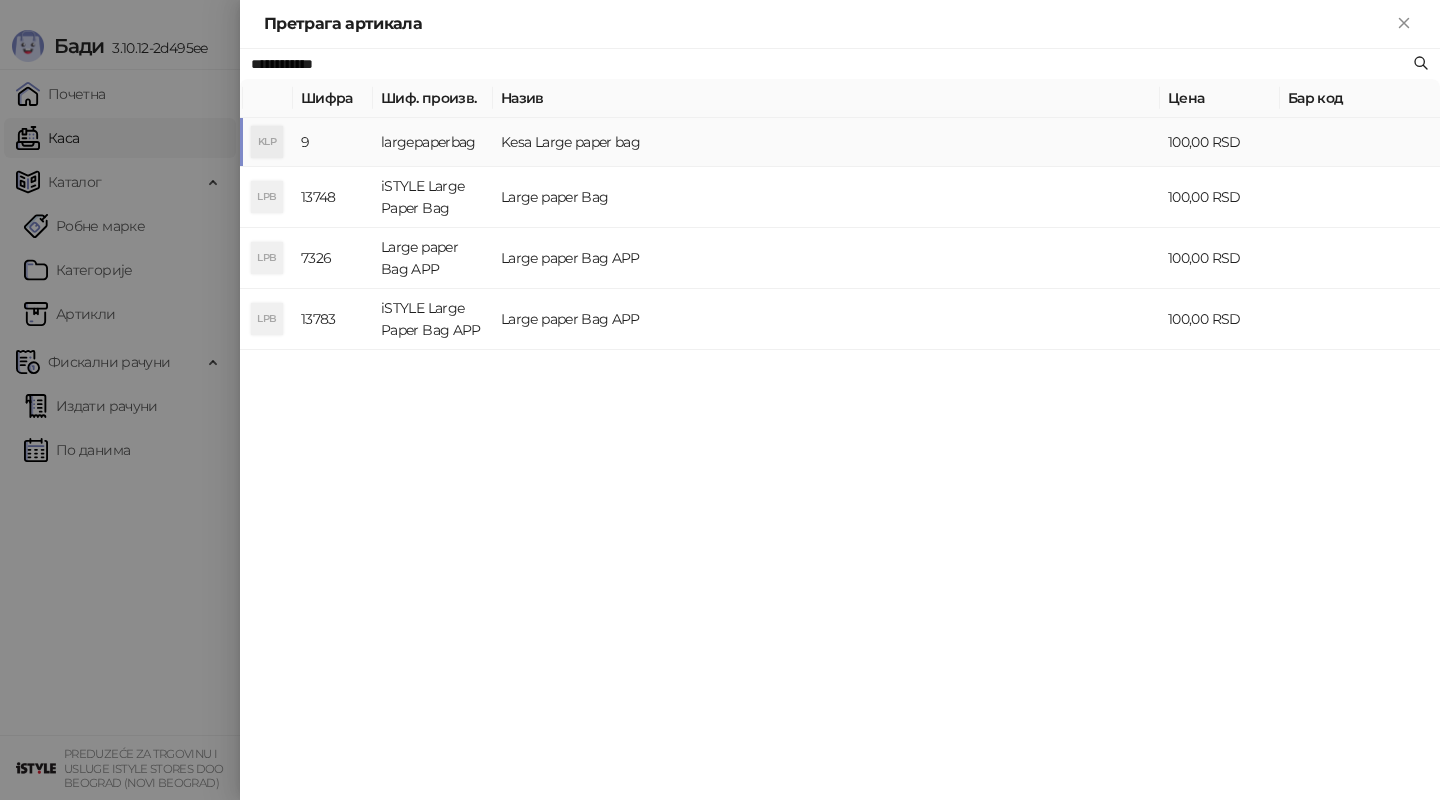 type on "**********" 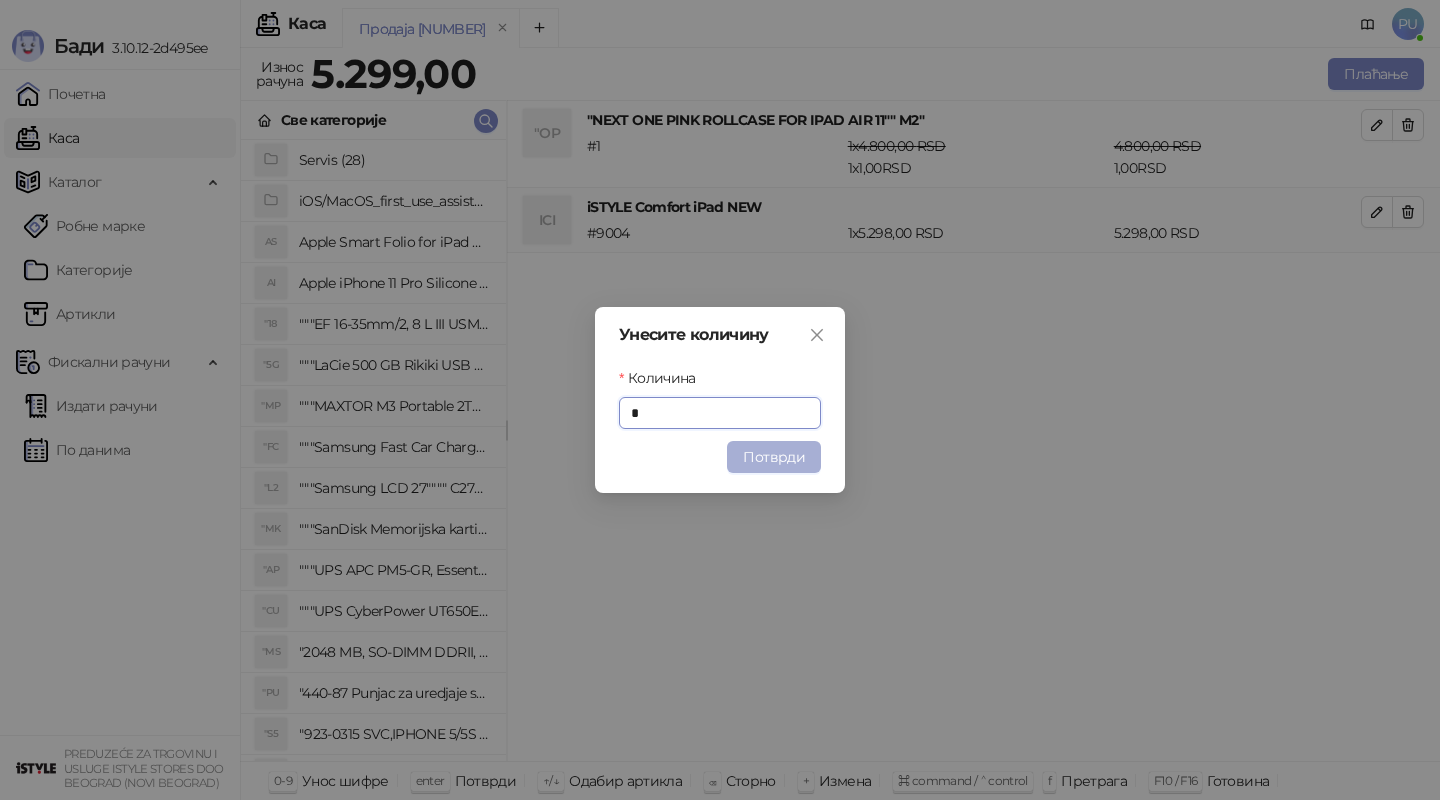 click on "Потврди" at bounding box center (774, 457) 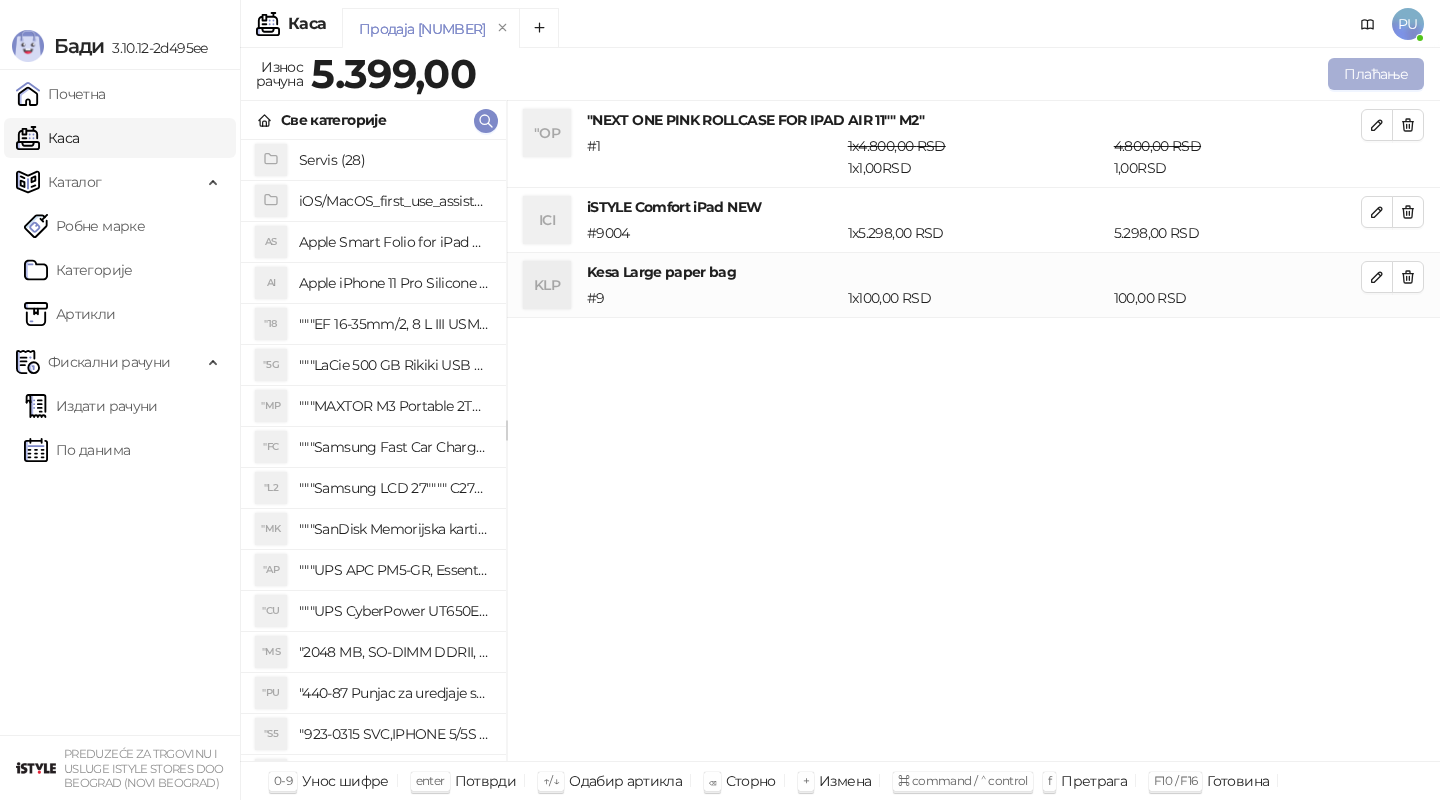 click on "Плаћање" at bounding box center [1376, 74] 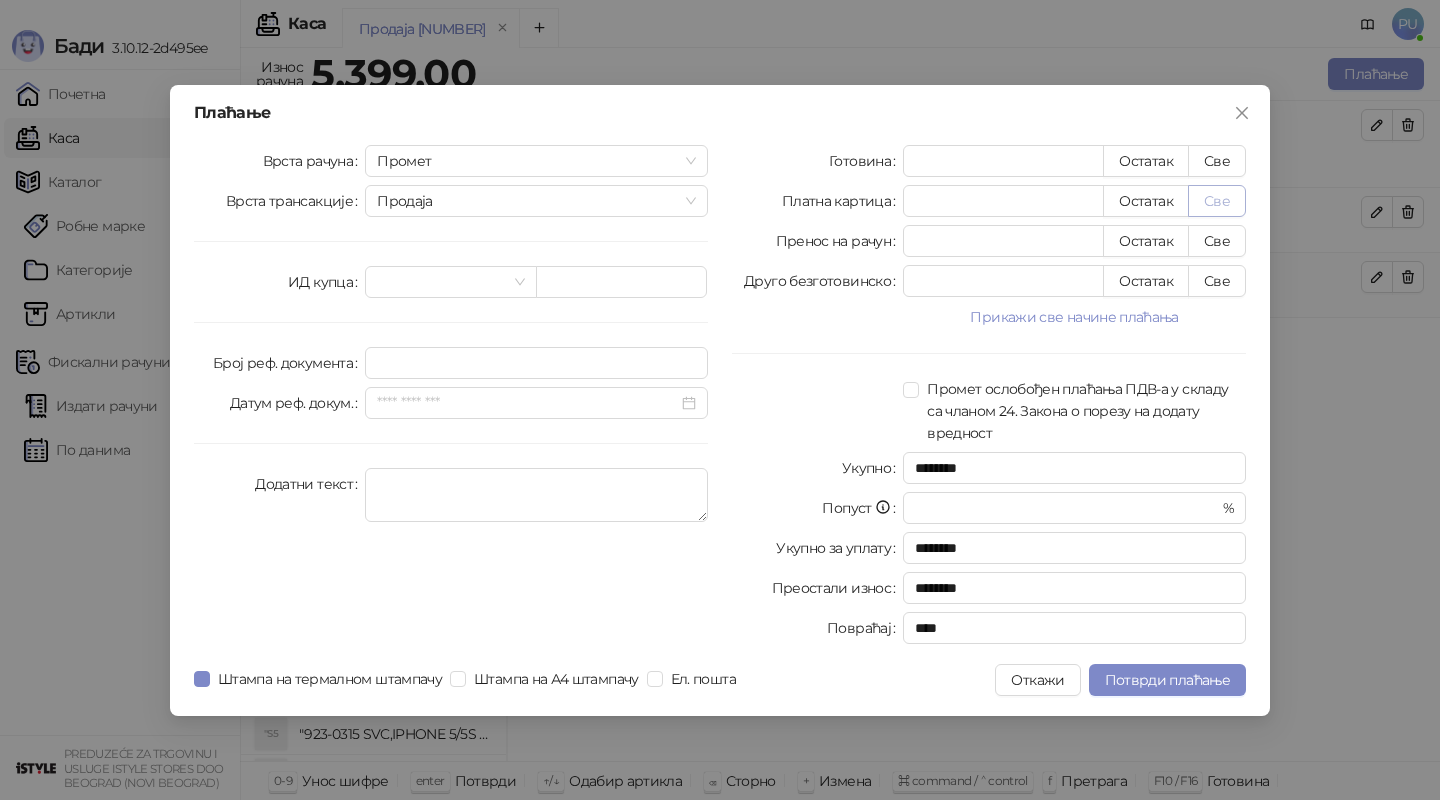 click on "Све" at bounding box center (1217, 201) 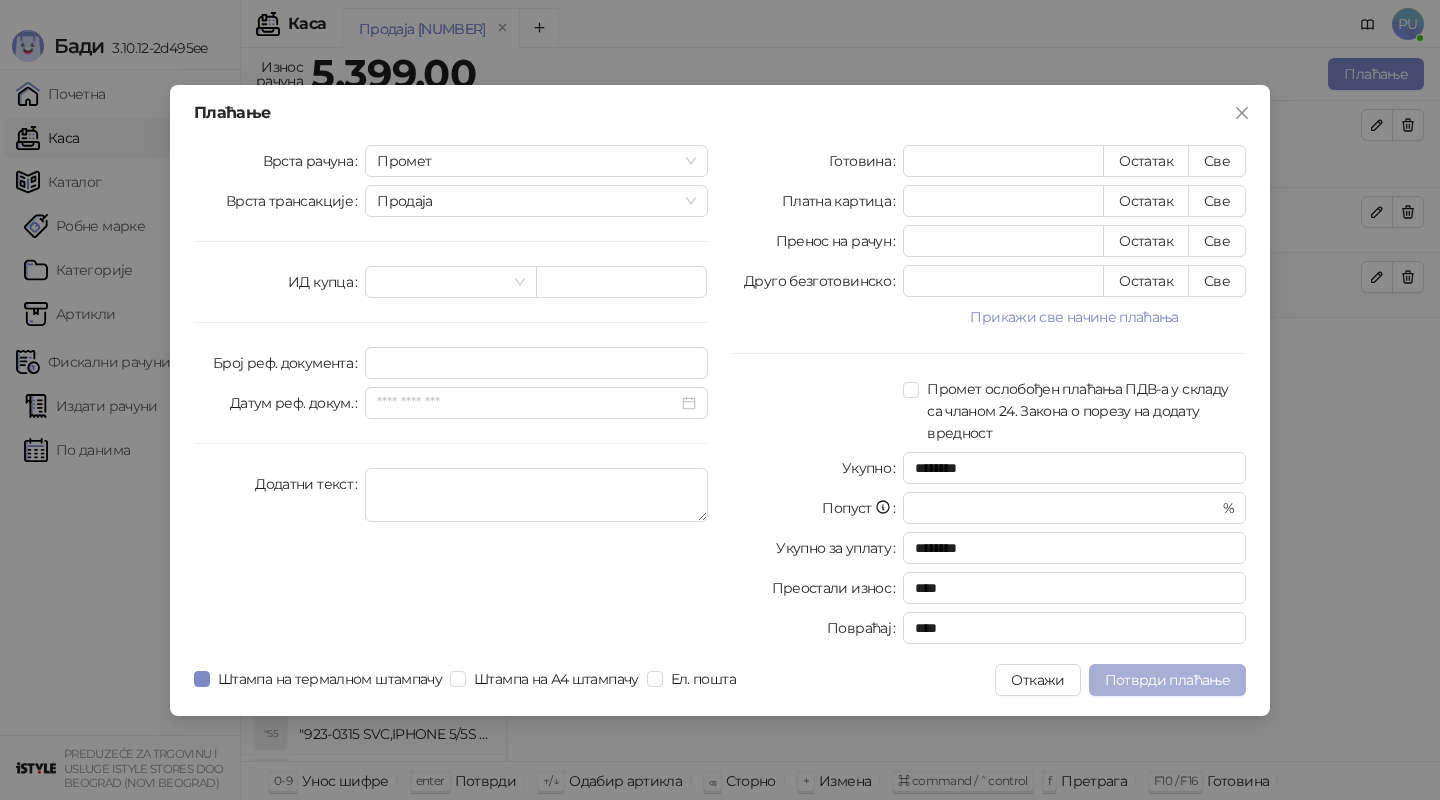 click on "Потврди плаћање" at bounding box center [1167, 680] 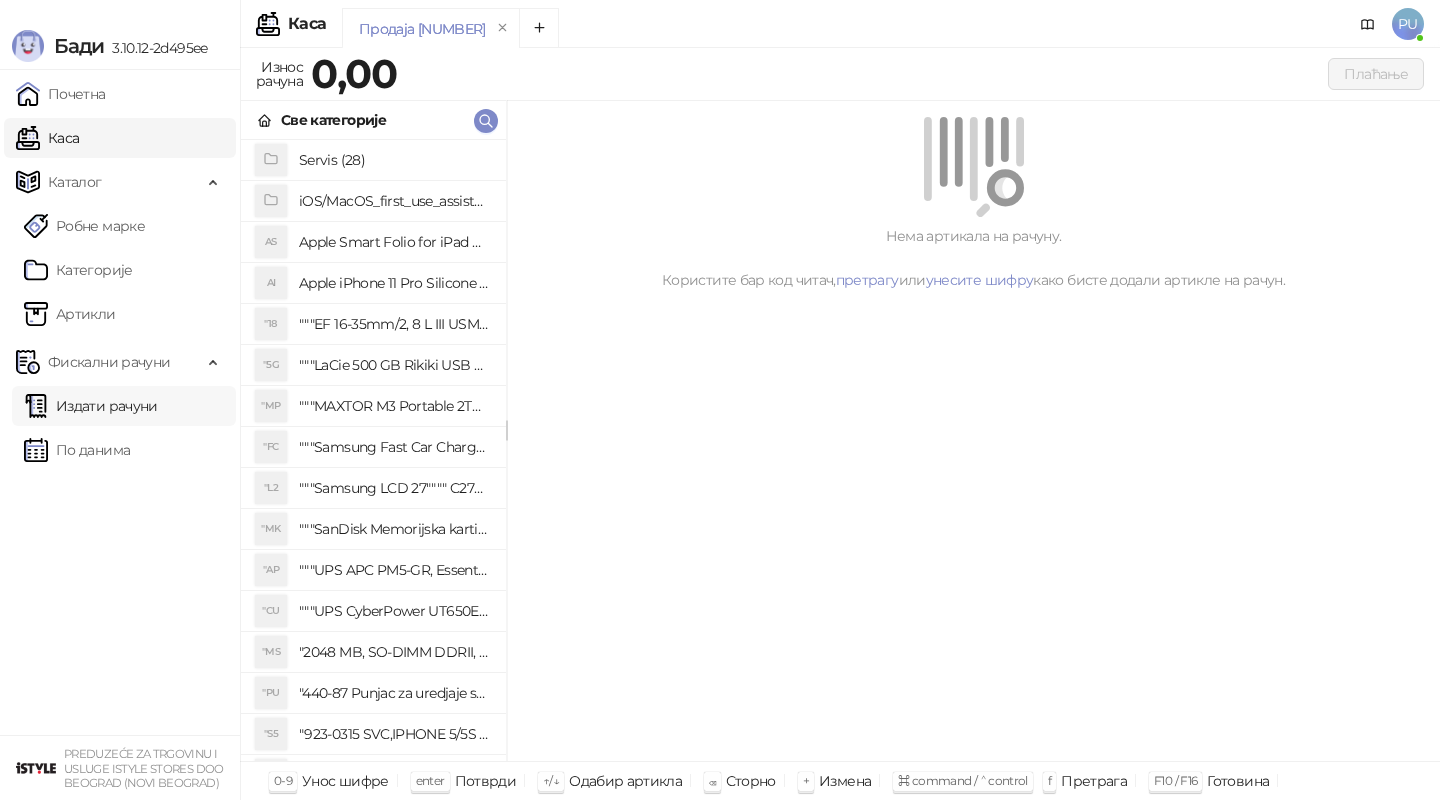 click on "Издати рачуни" at bounding box center [91, 406] 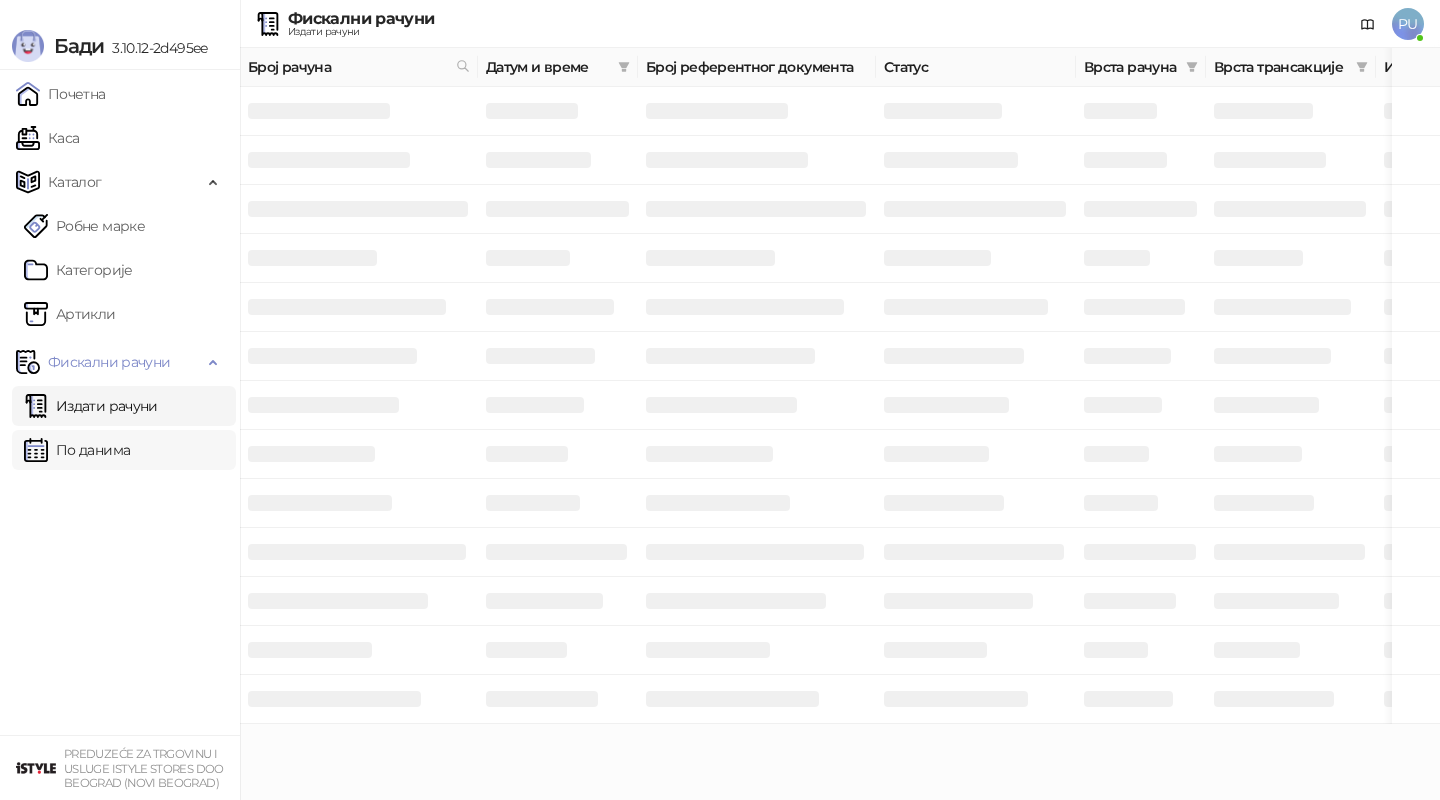 click on "По данима" at bounding box center (77, 450) 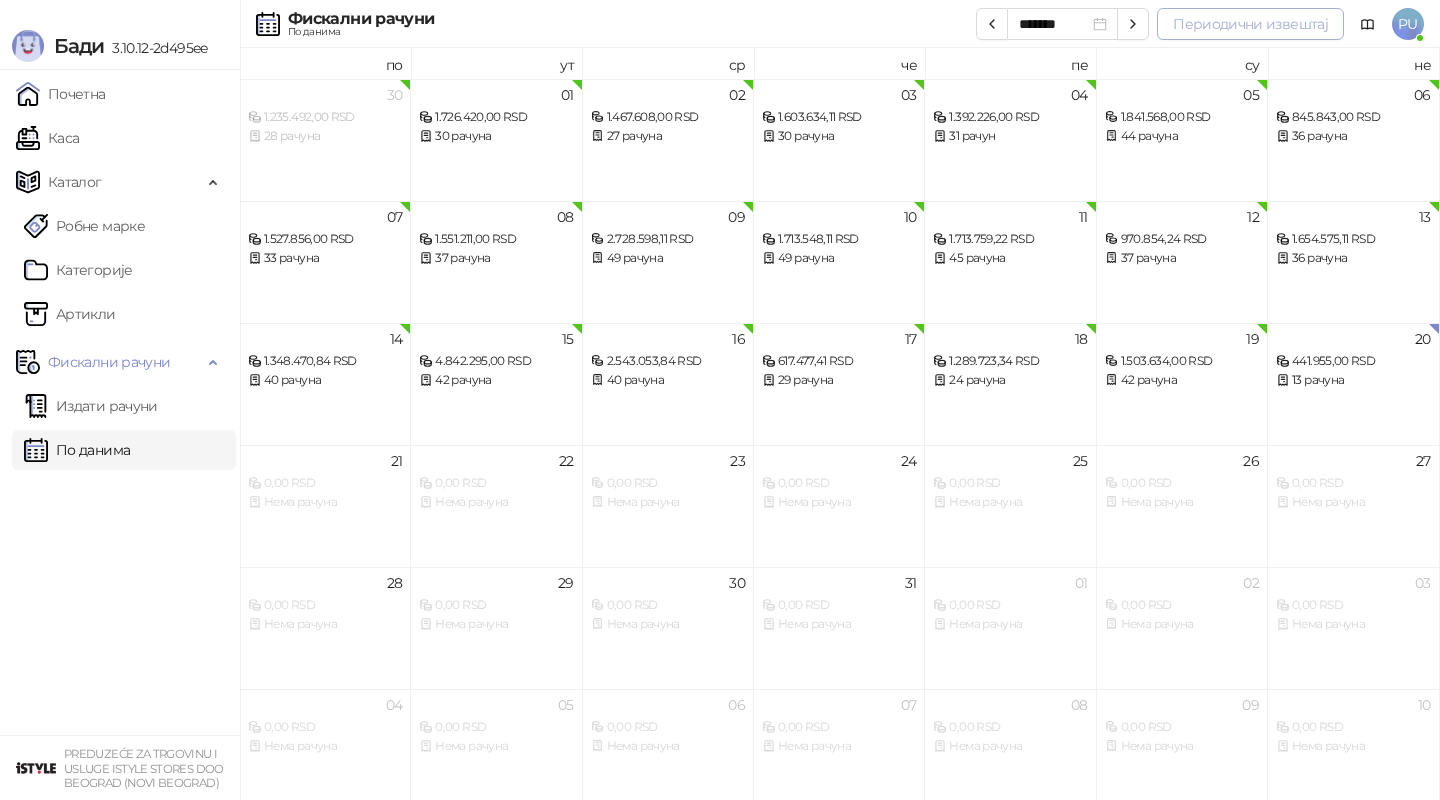 click on "Периодични извештај" at bounding box center (1250, 24) 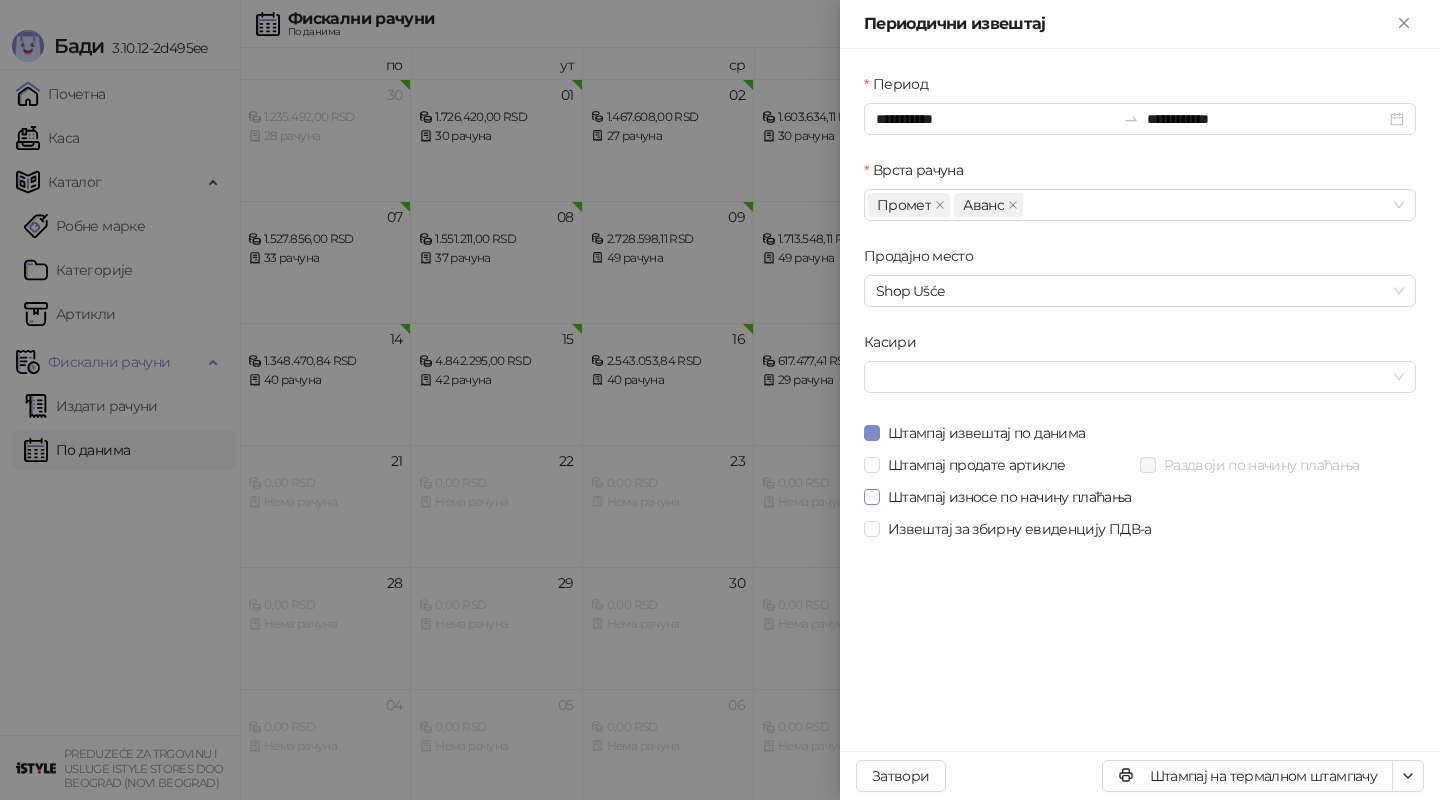 click on "Штампај износе по начину плаћања" at bounding box center (1010, 497) 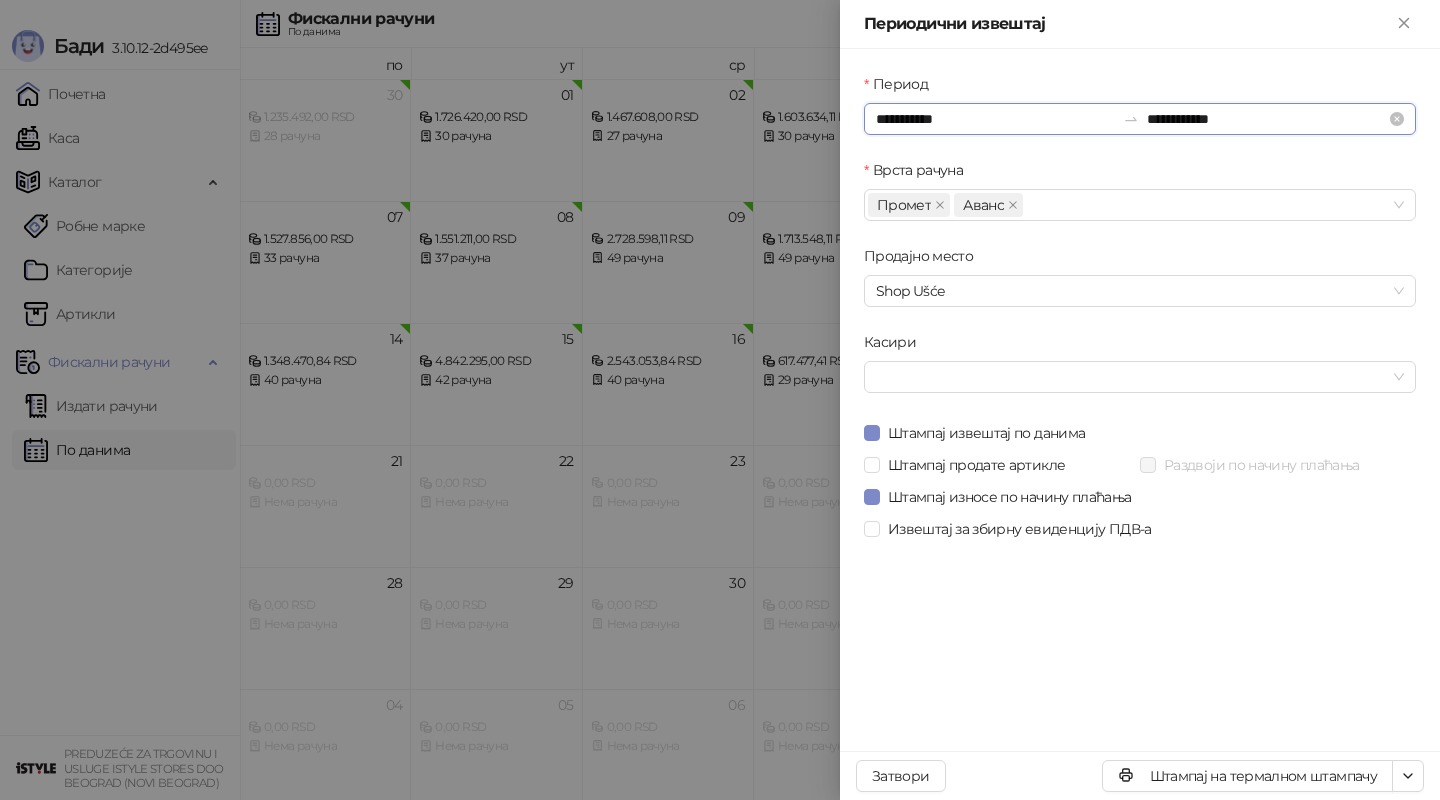 click on "**********" at bounding box center [995, 119] 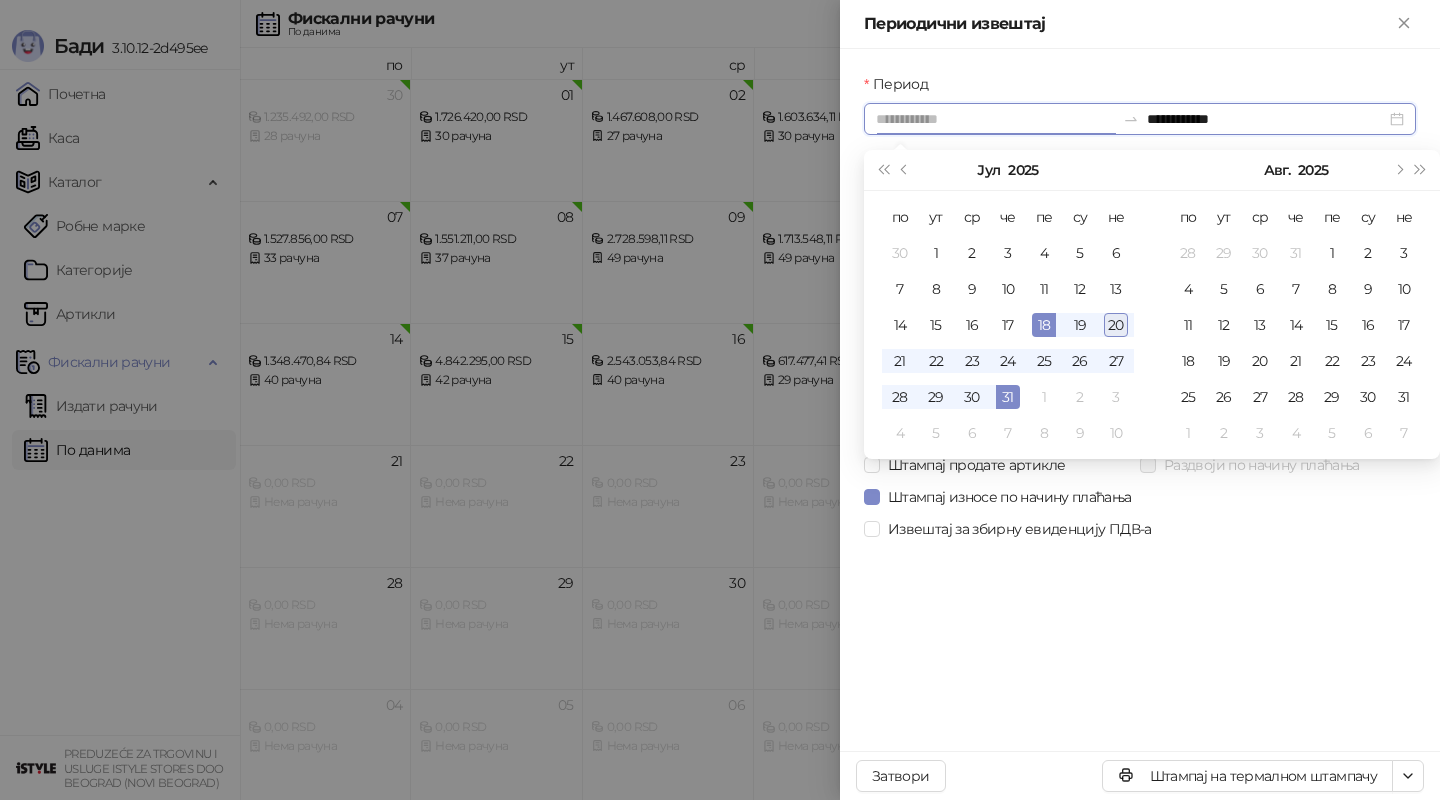 type on "**********" 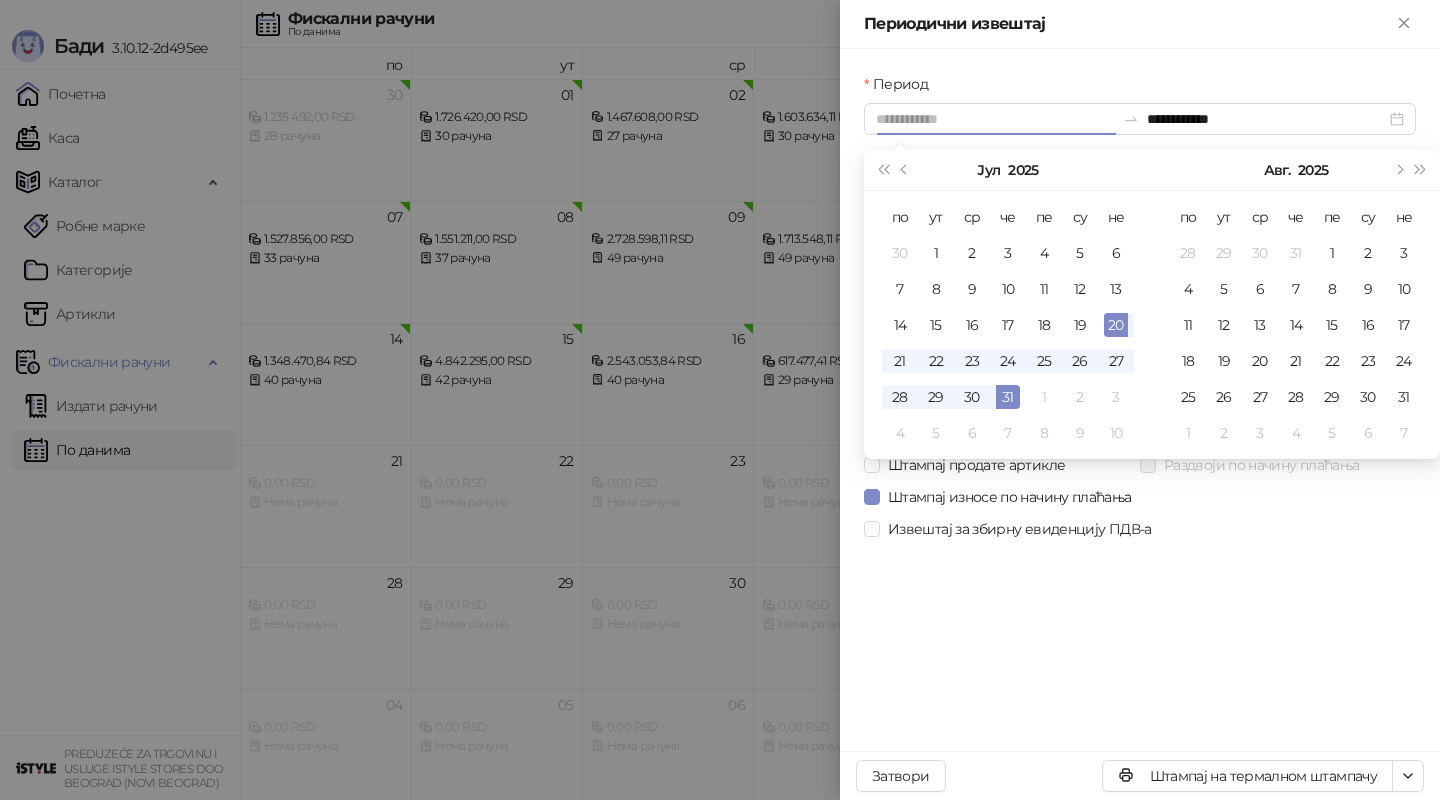 click on "20" at bounding box center (1116, 325) 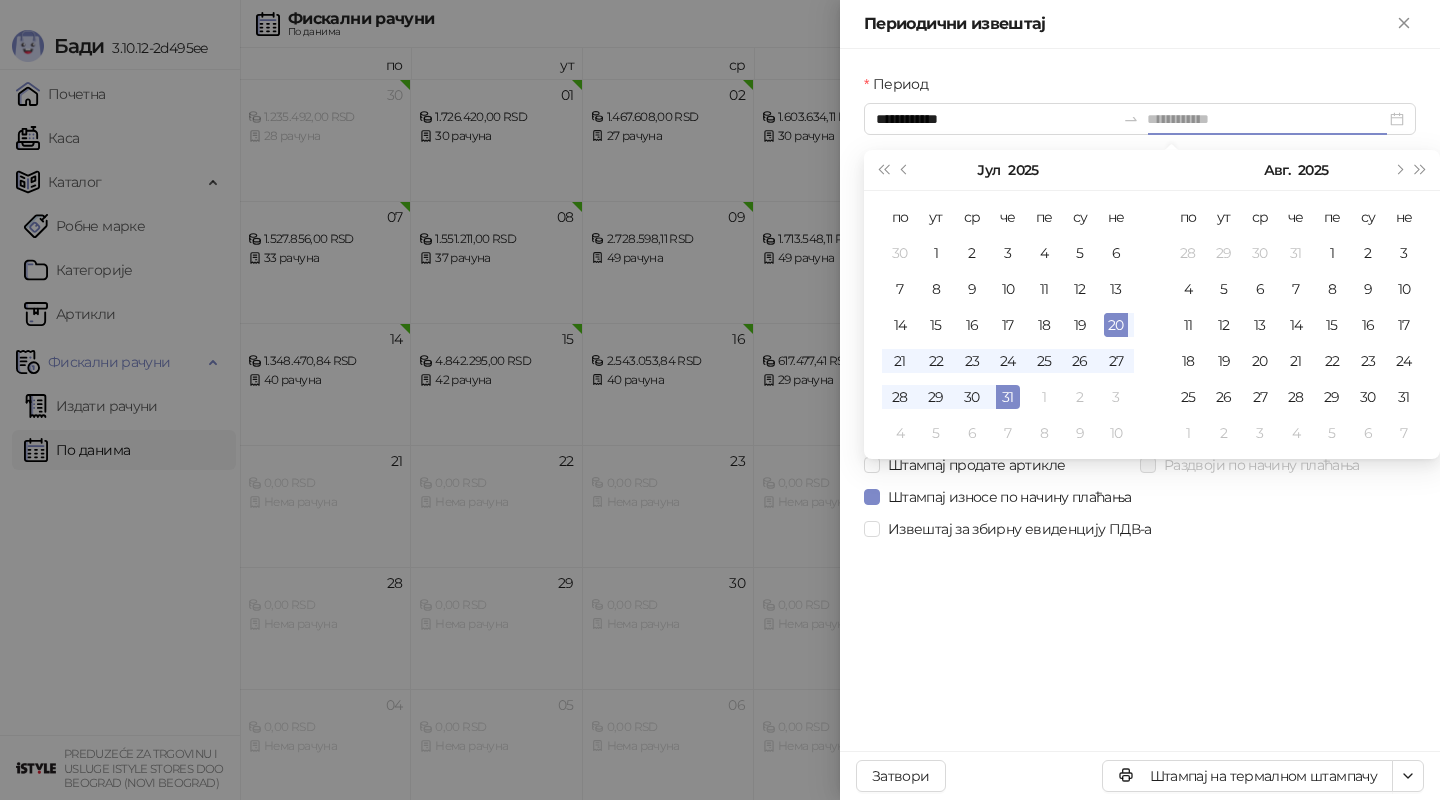 click on "20" at bounding box center [1116, 325] 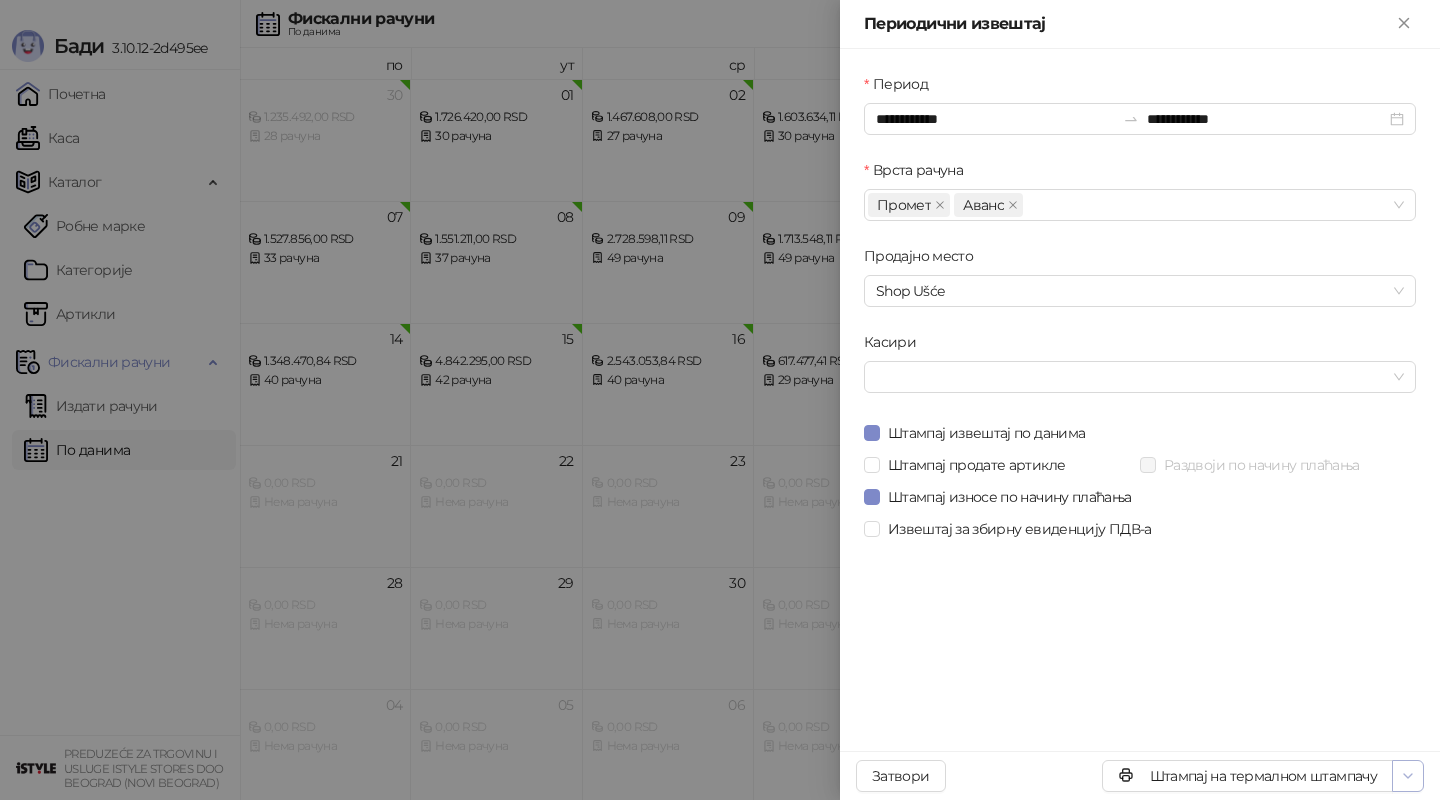 click 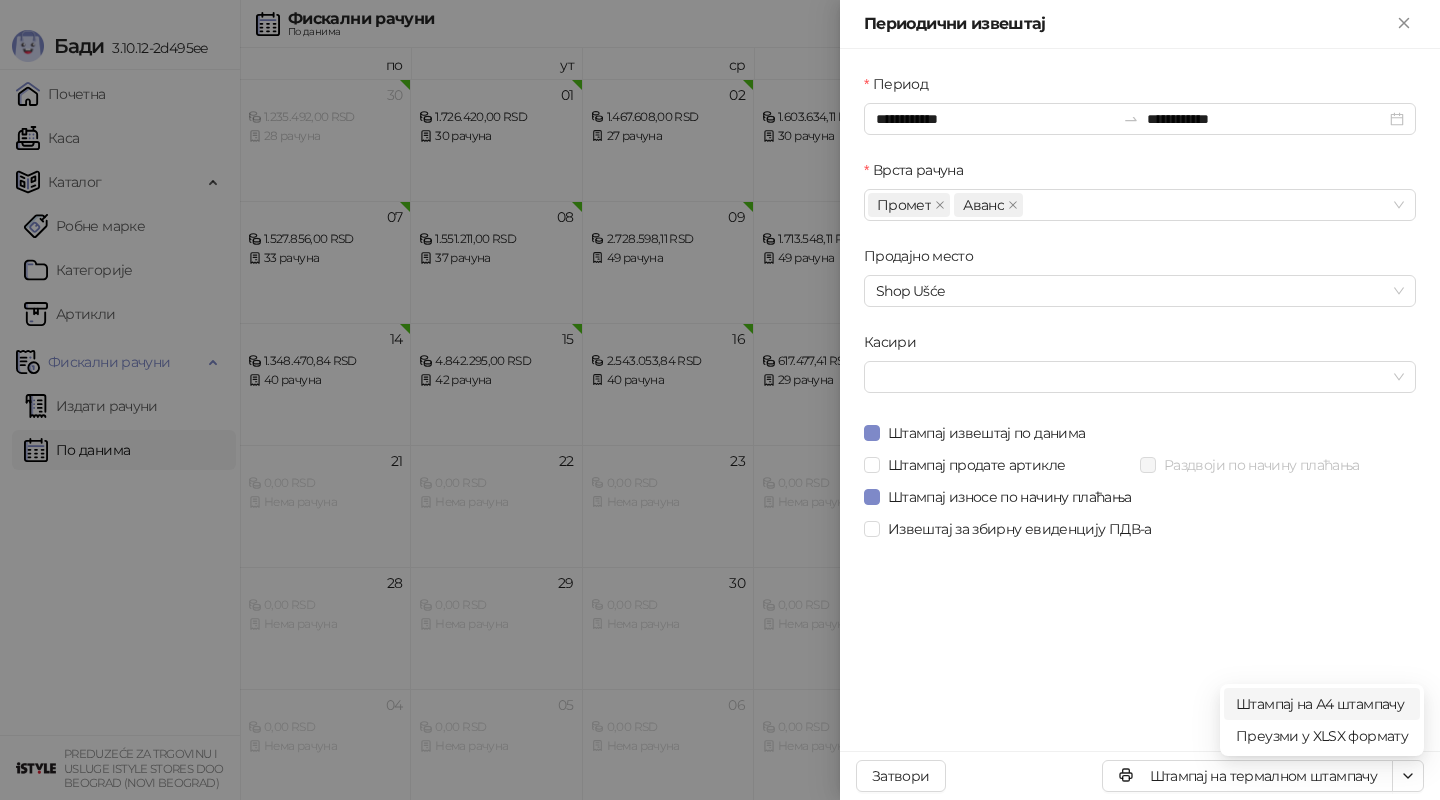 click on "Штампај на А4 штампачу" at bounding box center [1322, 704] 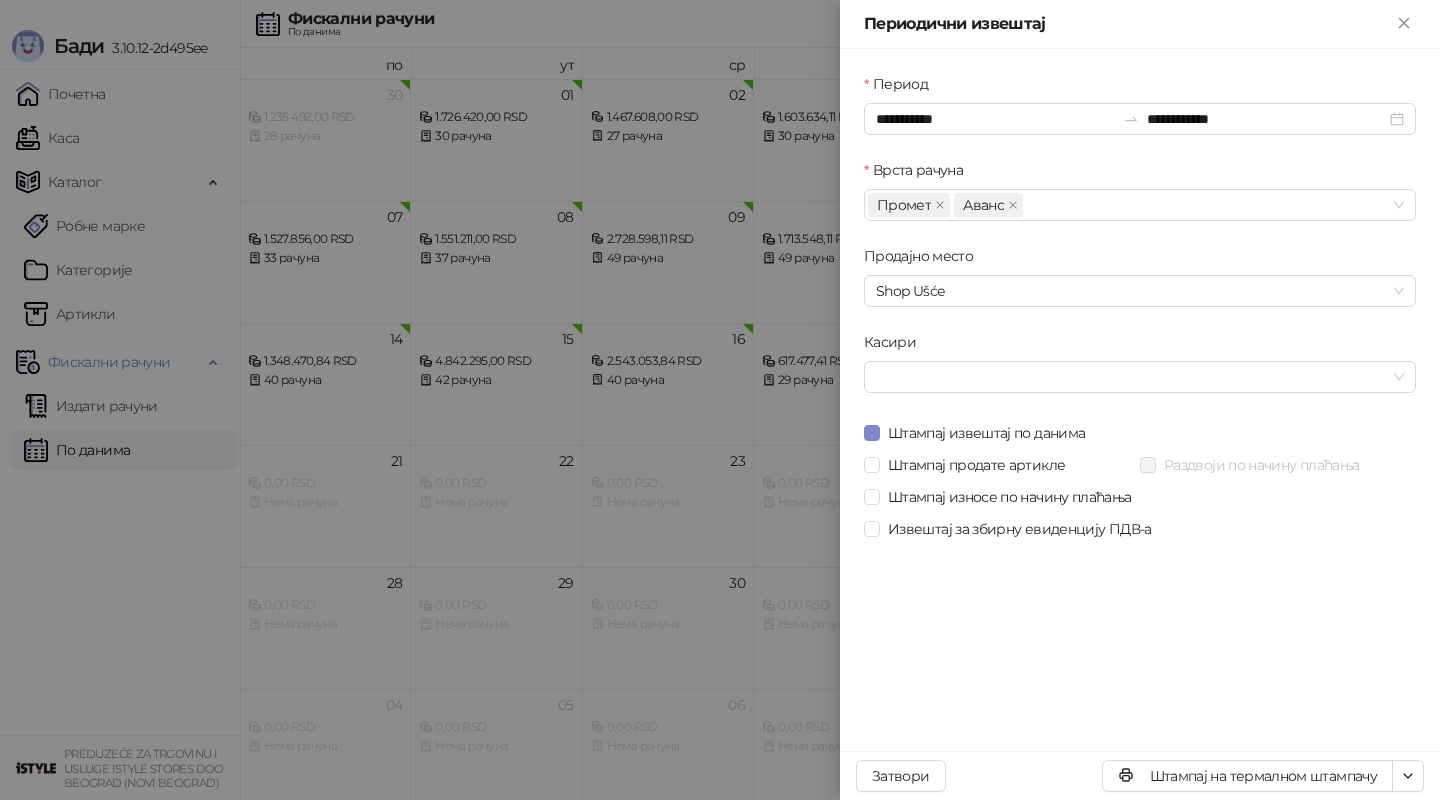 click at bounding box center [720, 400] 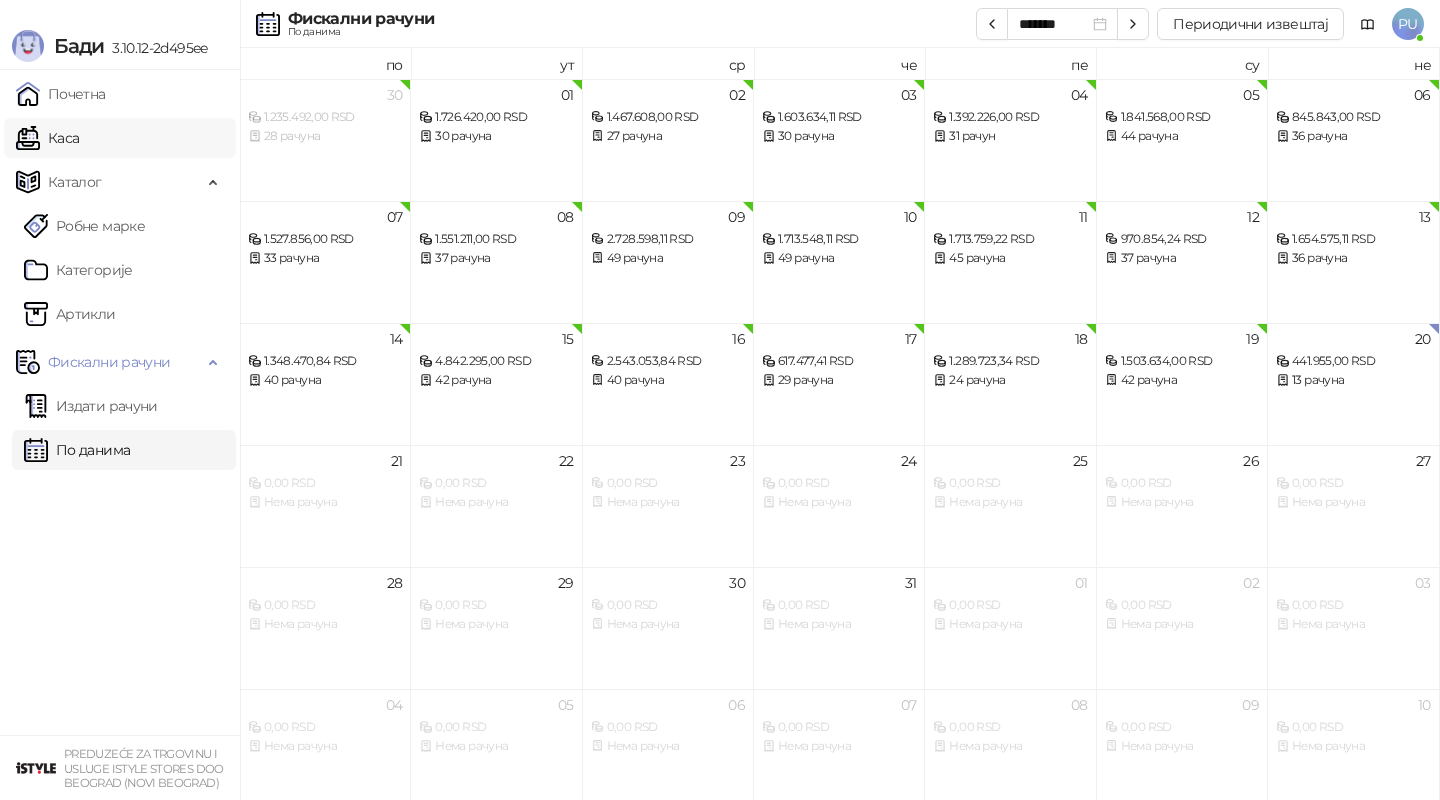 click on "Каса" at bounding box center (47, 138) 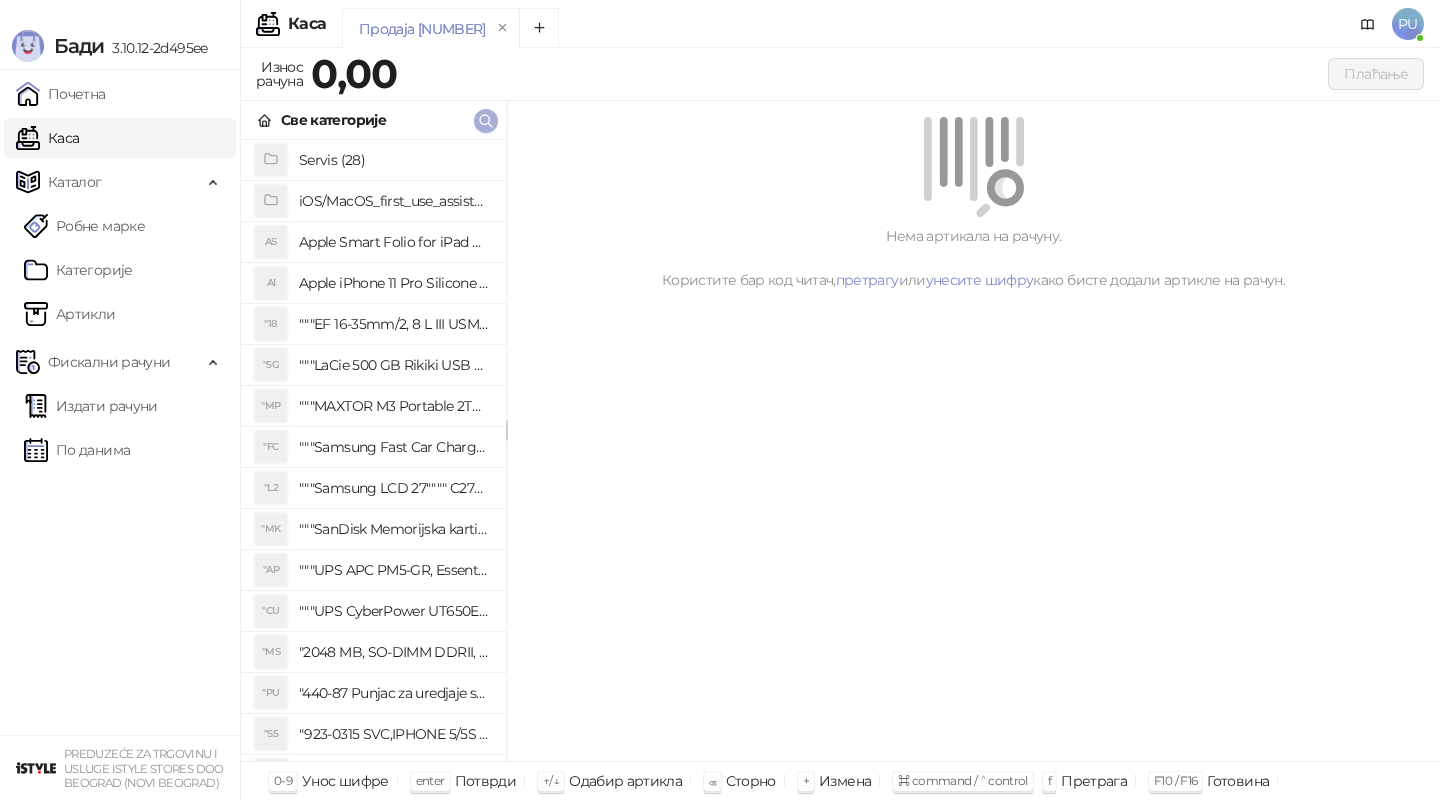 click 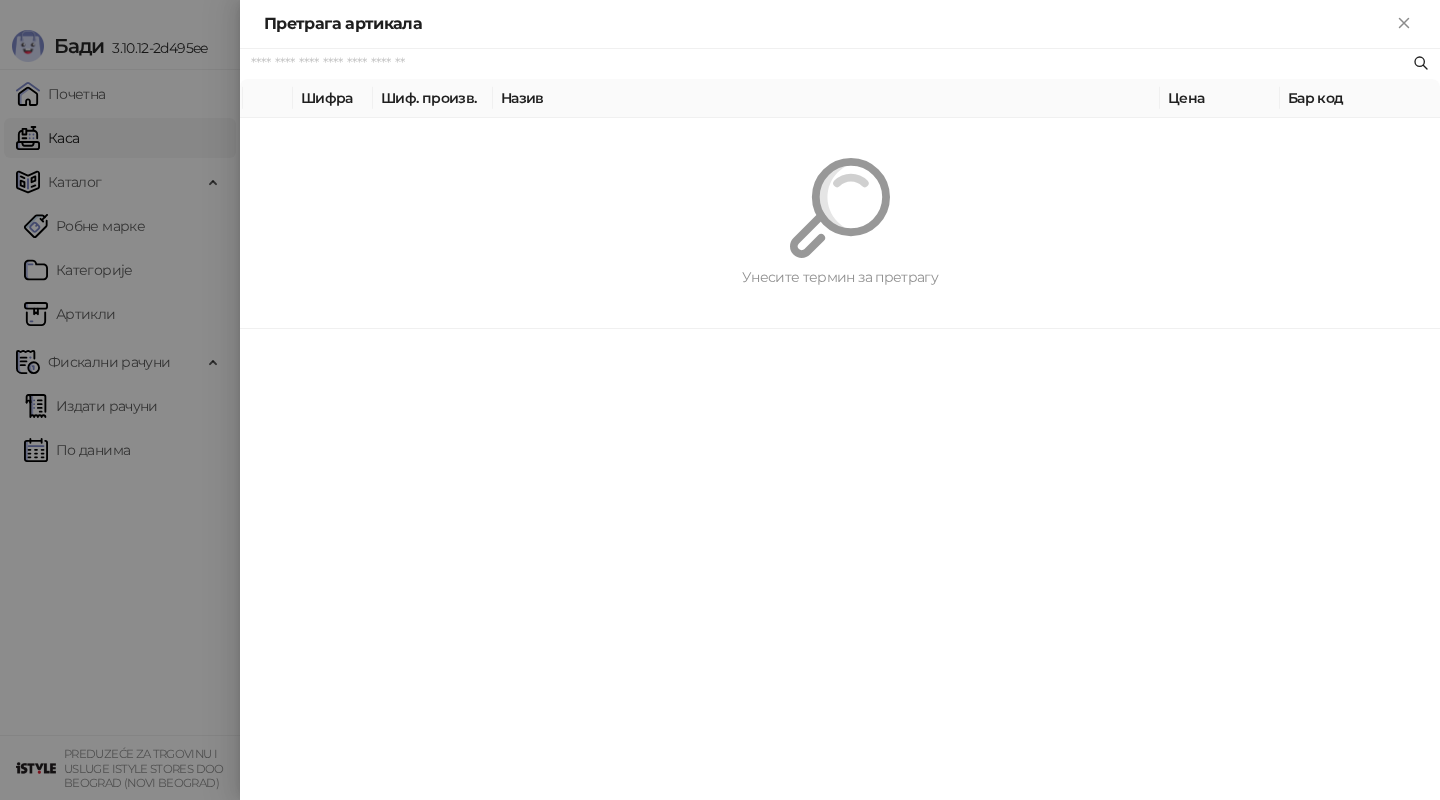 paste on "*********" 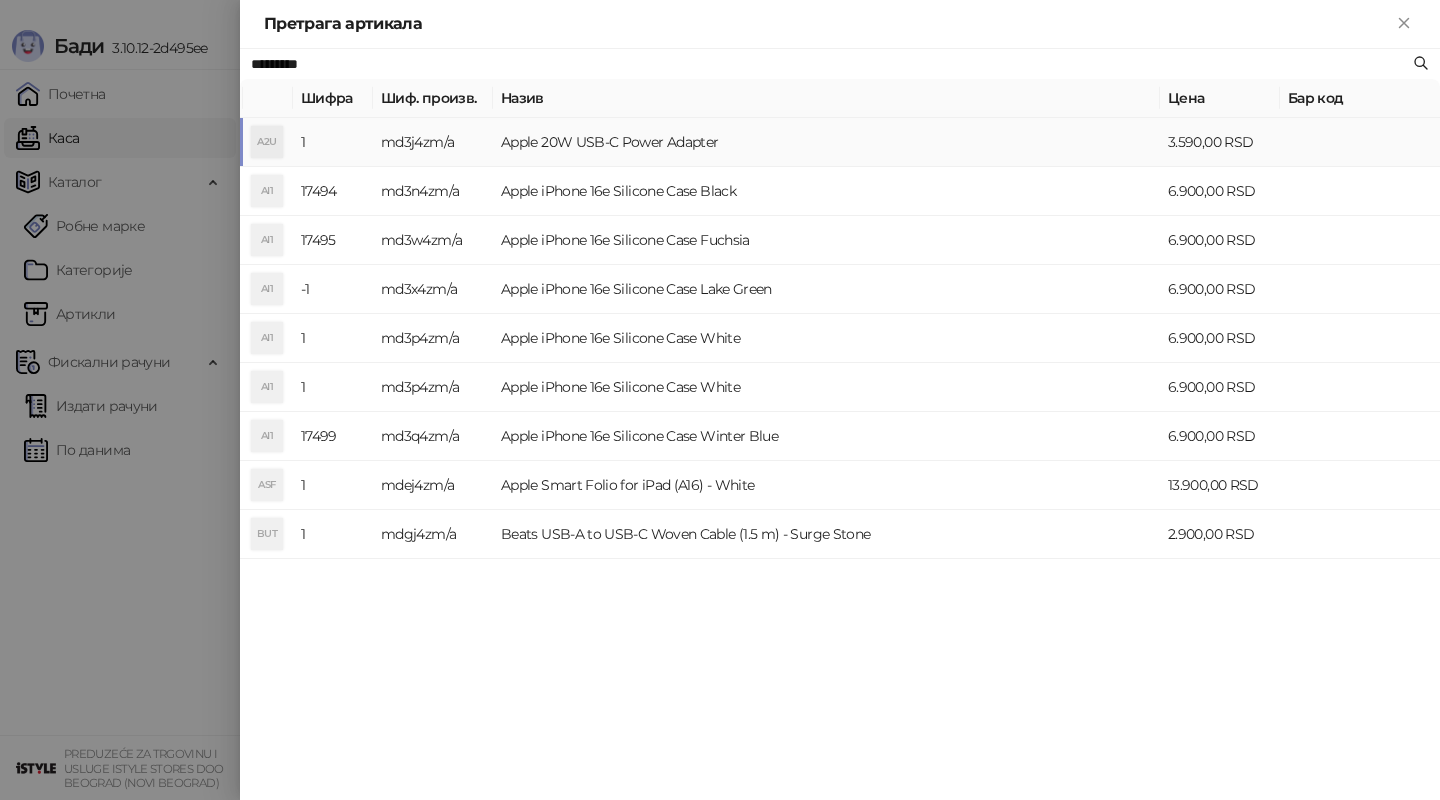 click on "Apple 20W USB-C Power Adapter" at bounding box center (826, 142) 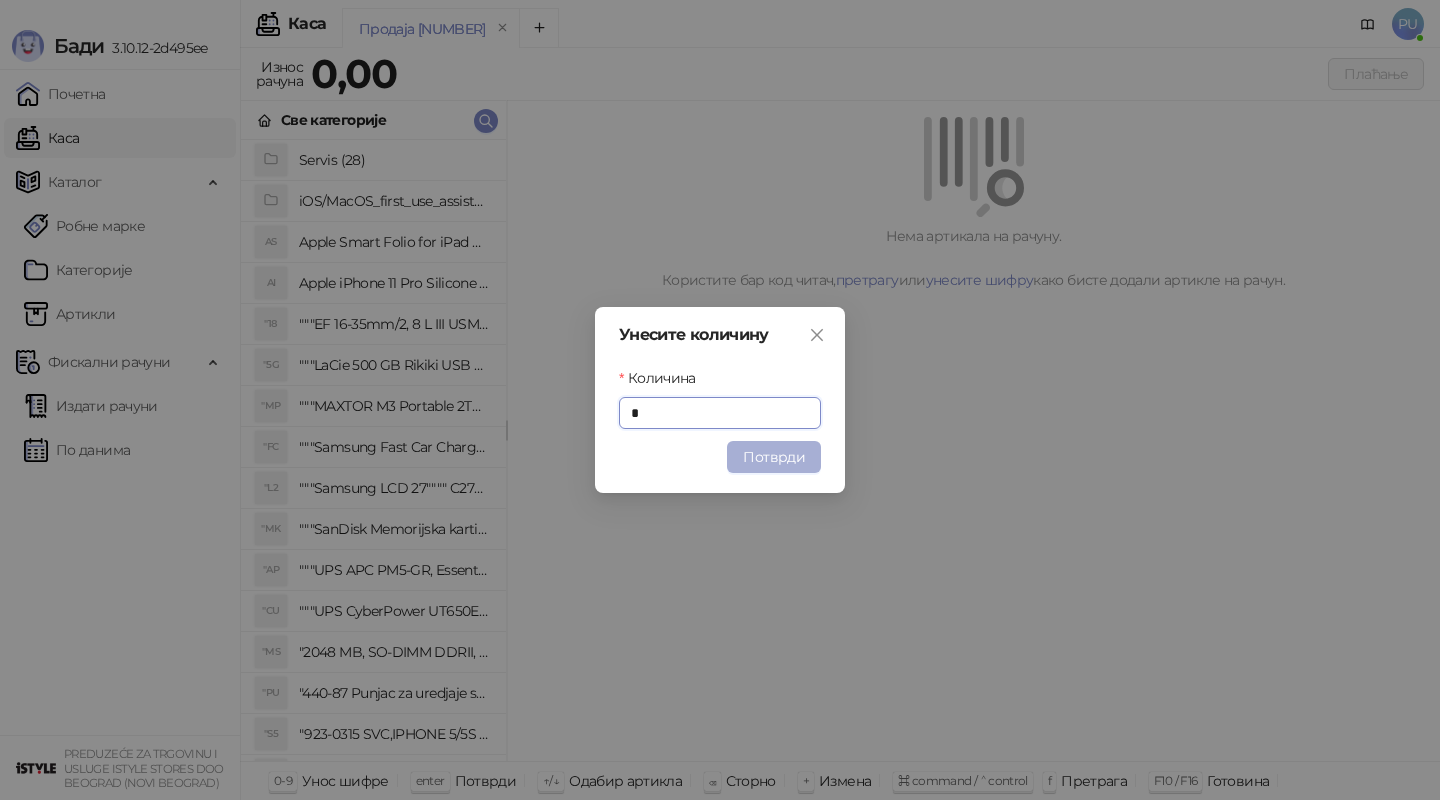 click on "Потврди" at bounding box center [774, 457] 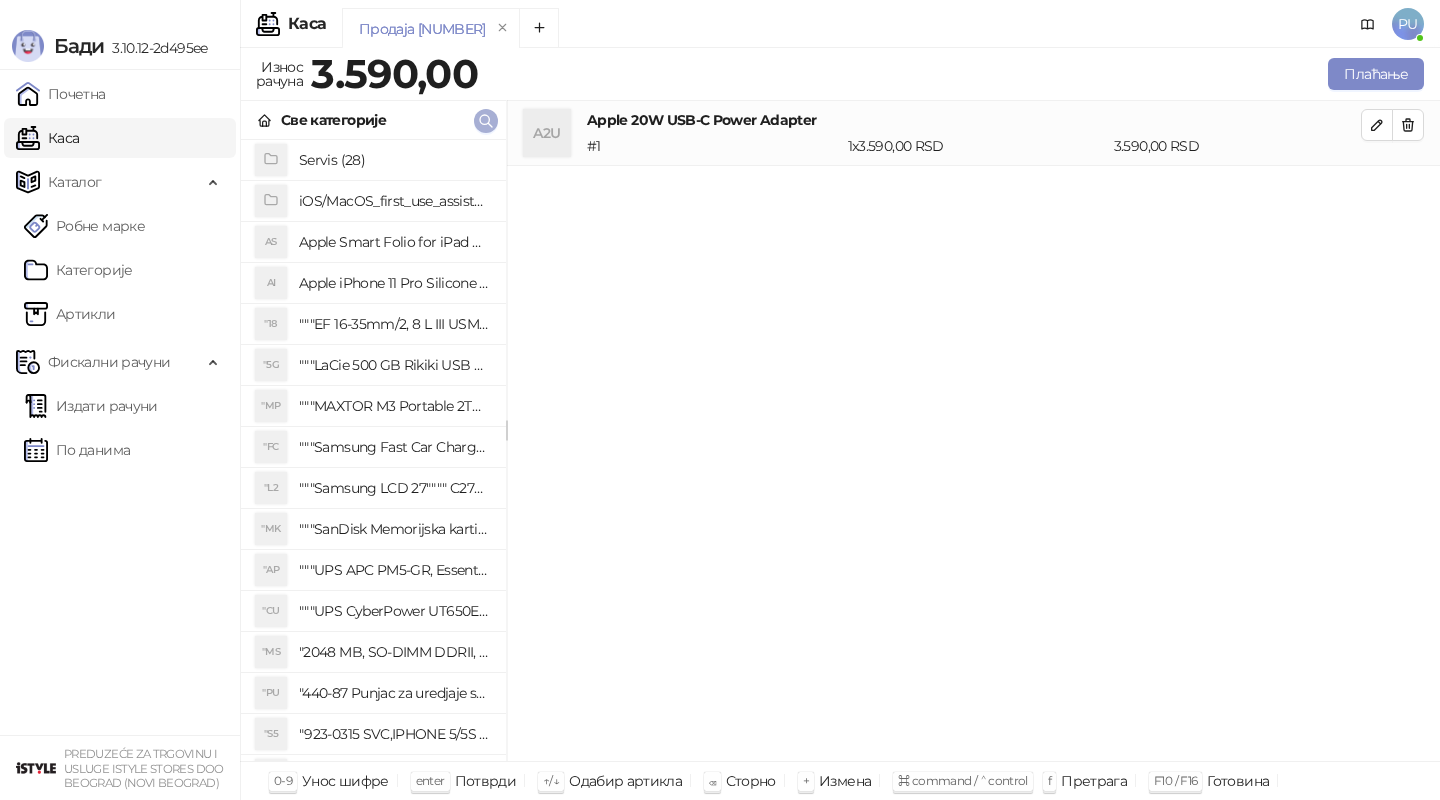 click at bounding box center [486, 121] 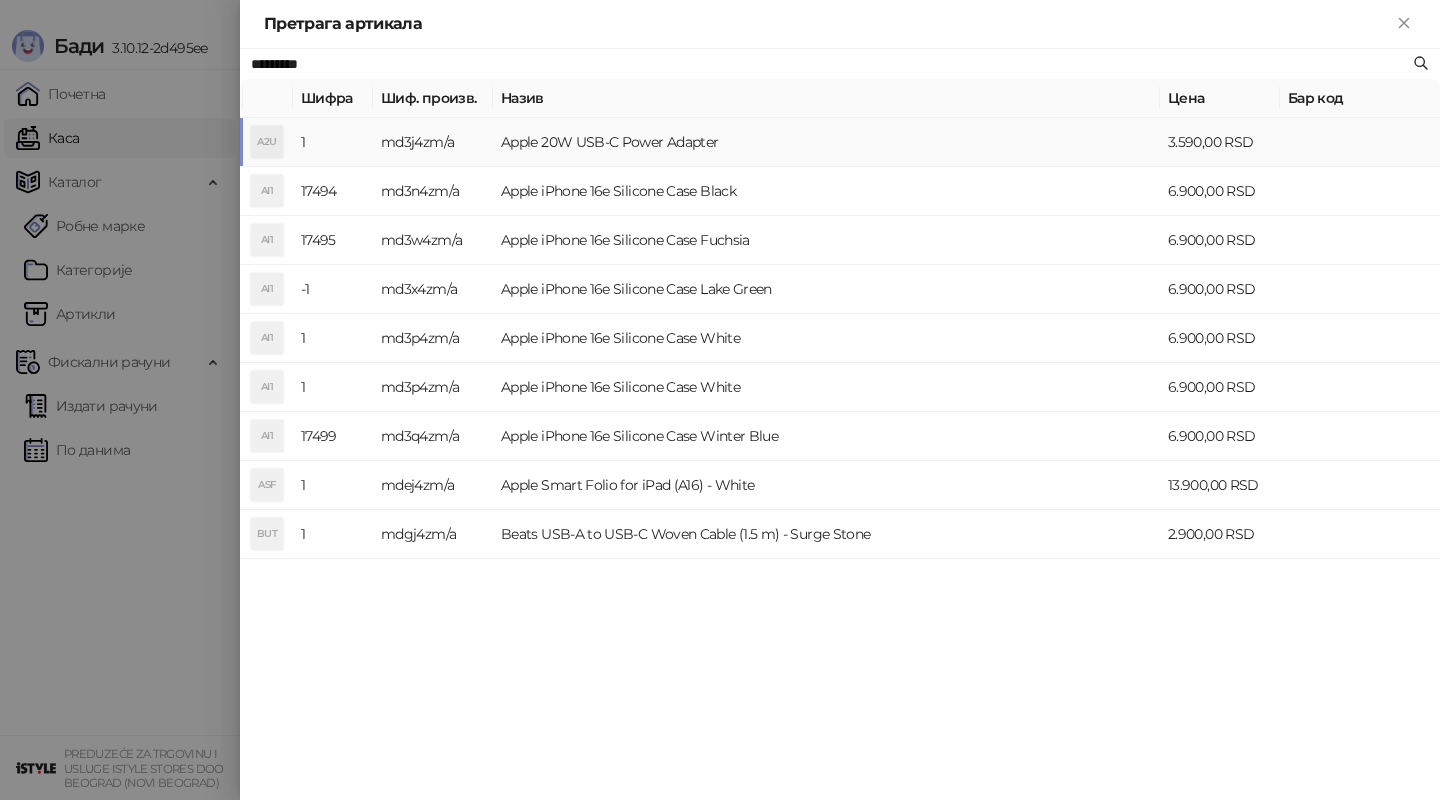 paste 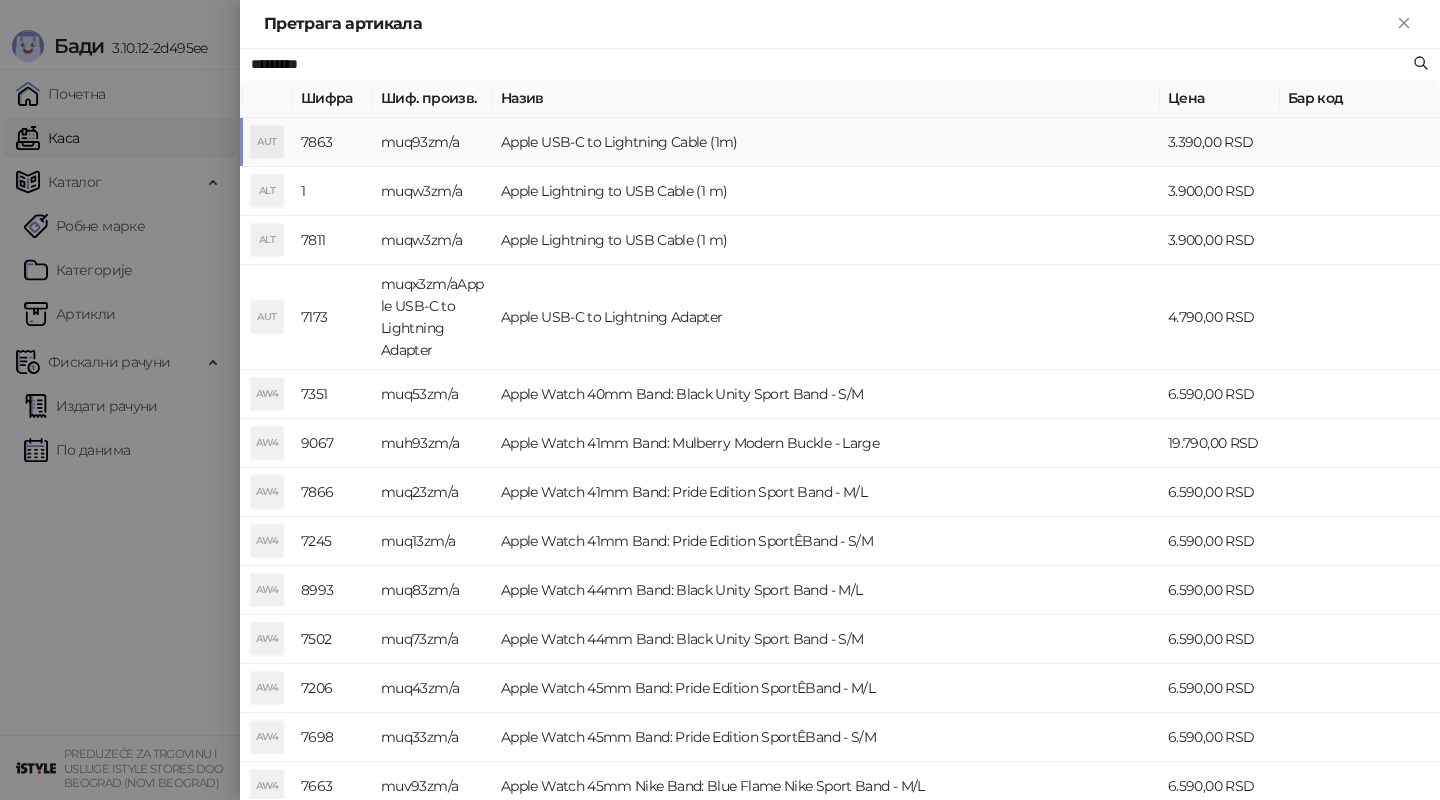 click on "Apple USB-C to Lightning Cable (1m)" at bounding box center [826, 142] 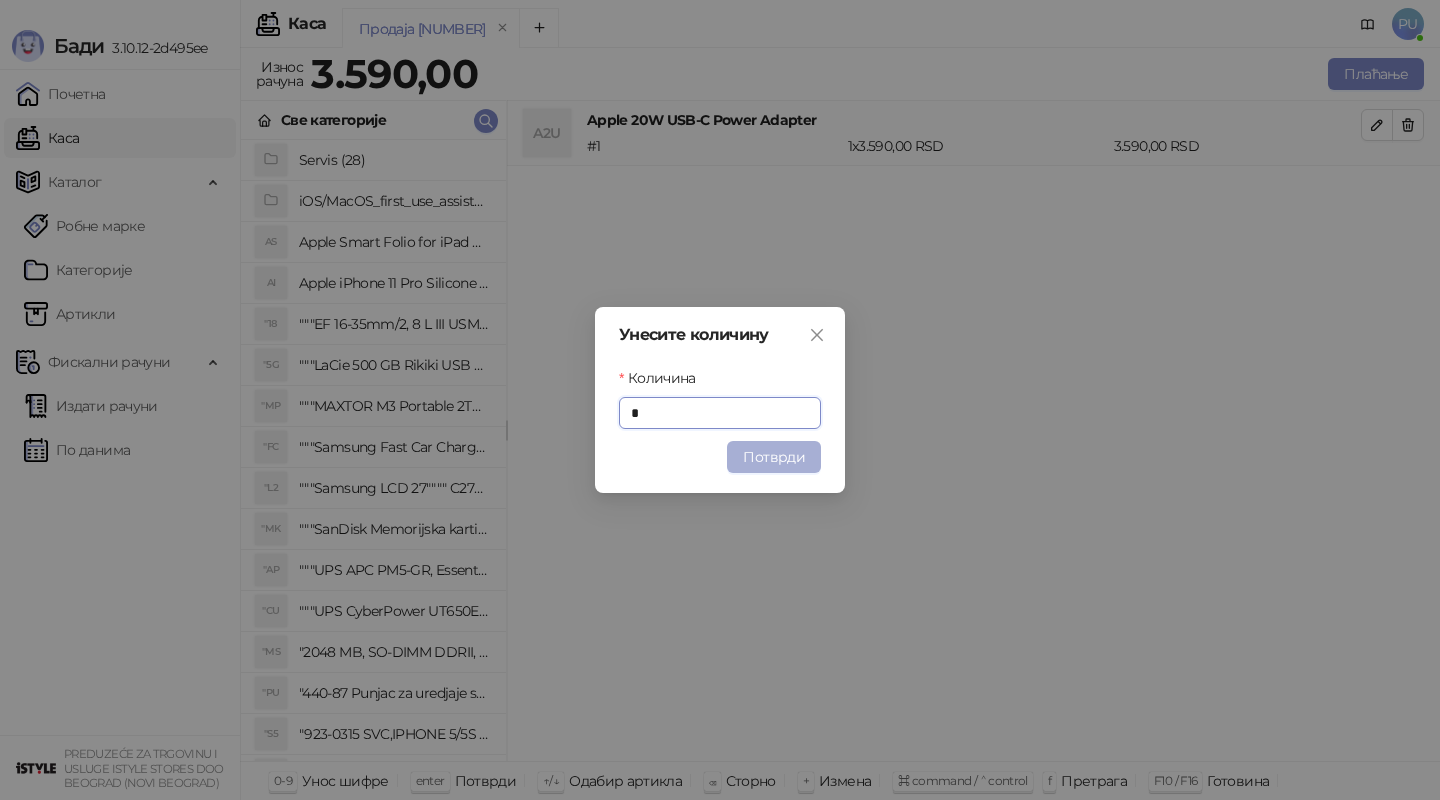 click on "Потврди" at bounding box center (774, 457) 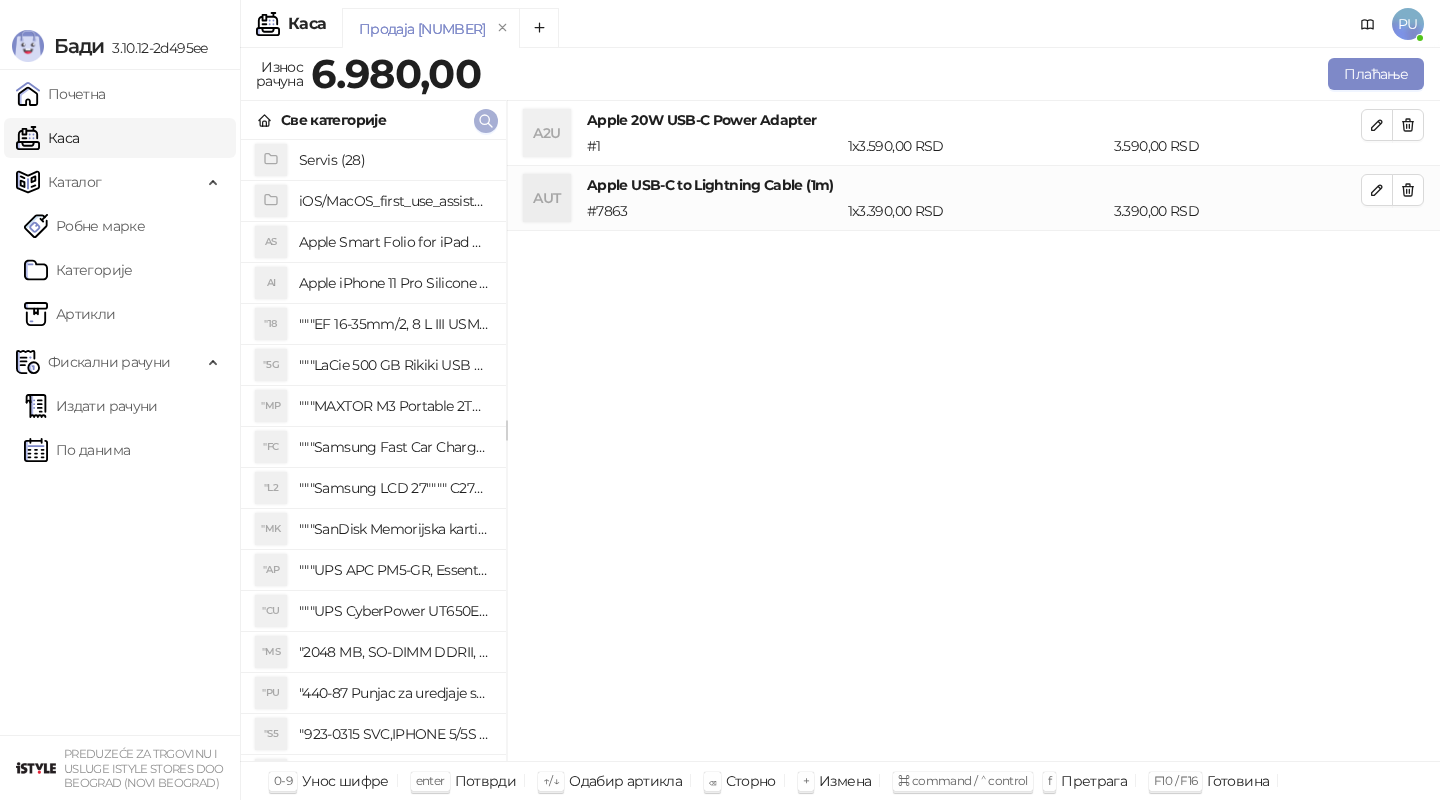 click 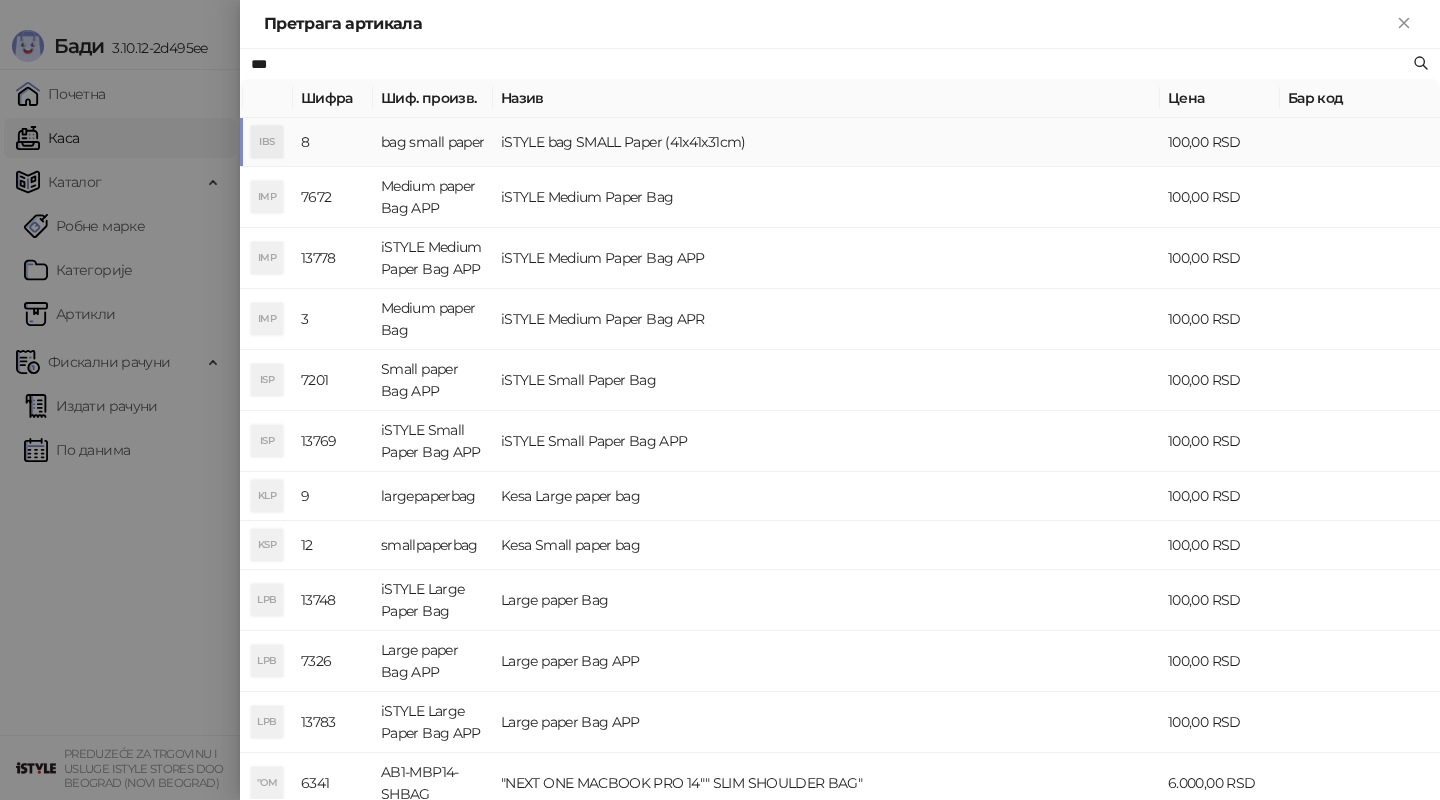 type on "***" 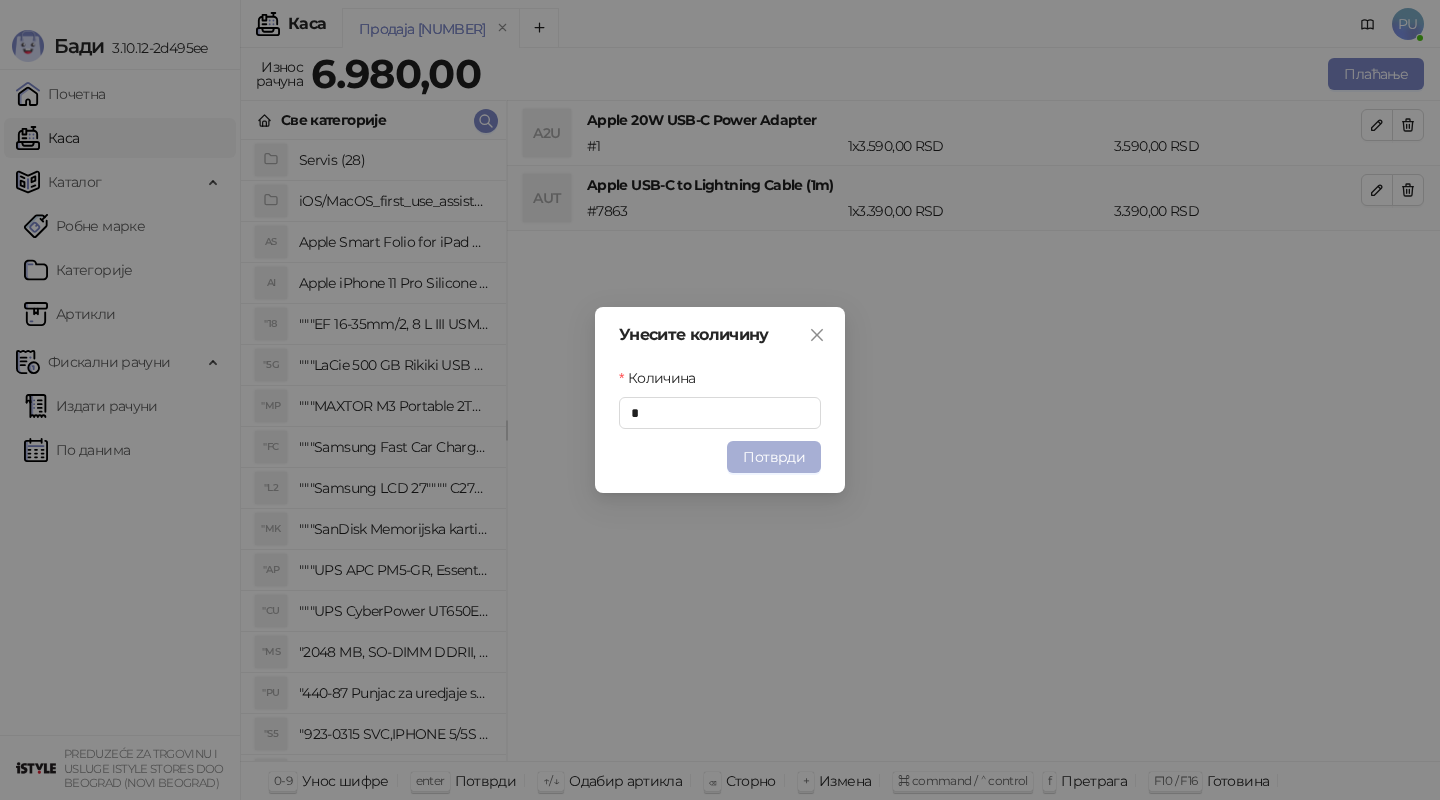 click on "Потврди" at bounding box center [774, 457] 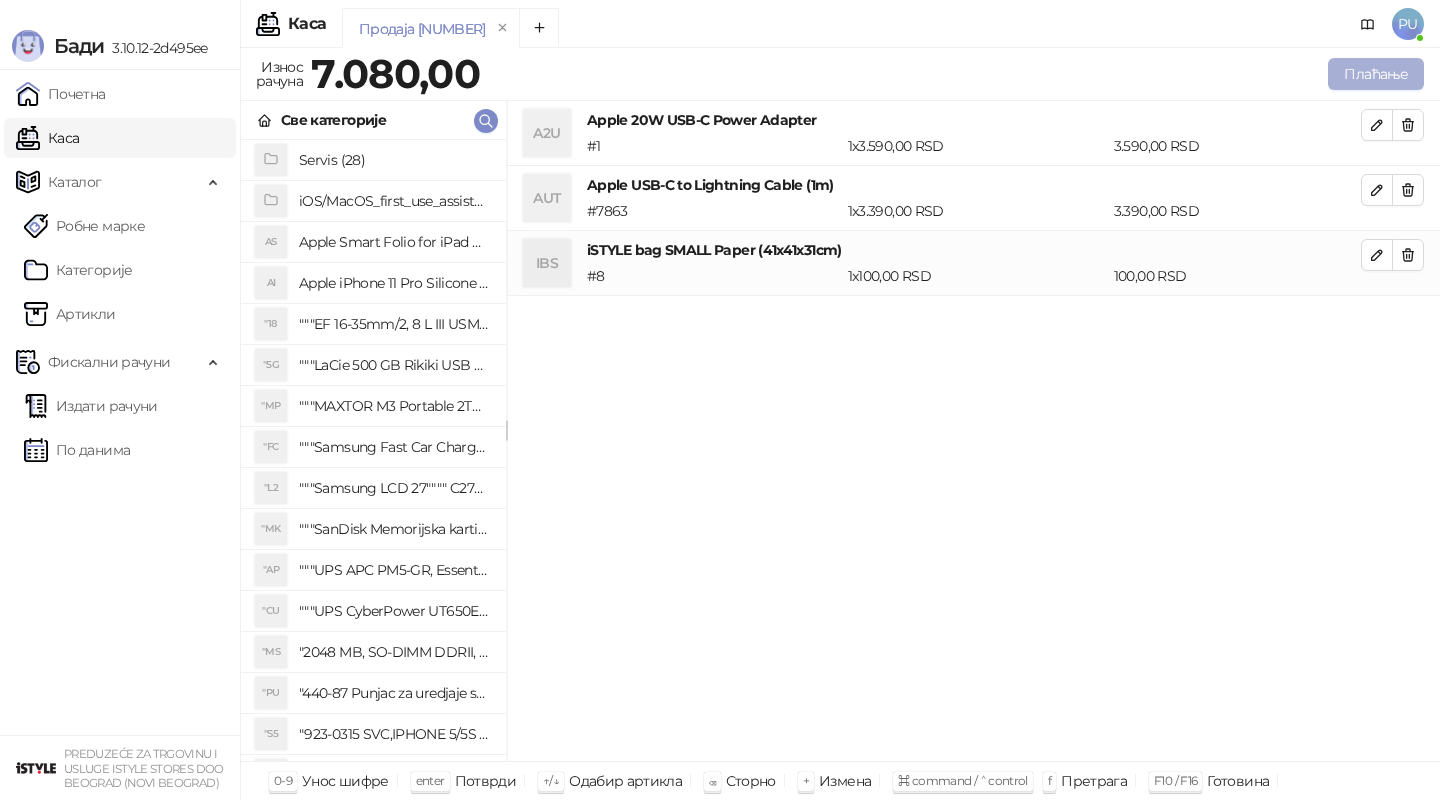 click on "Плаћање" at bounding box center (1376, 74) 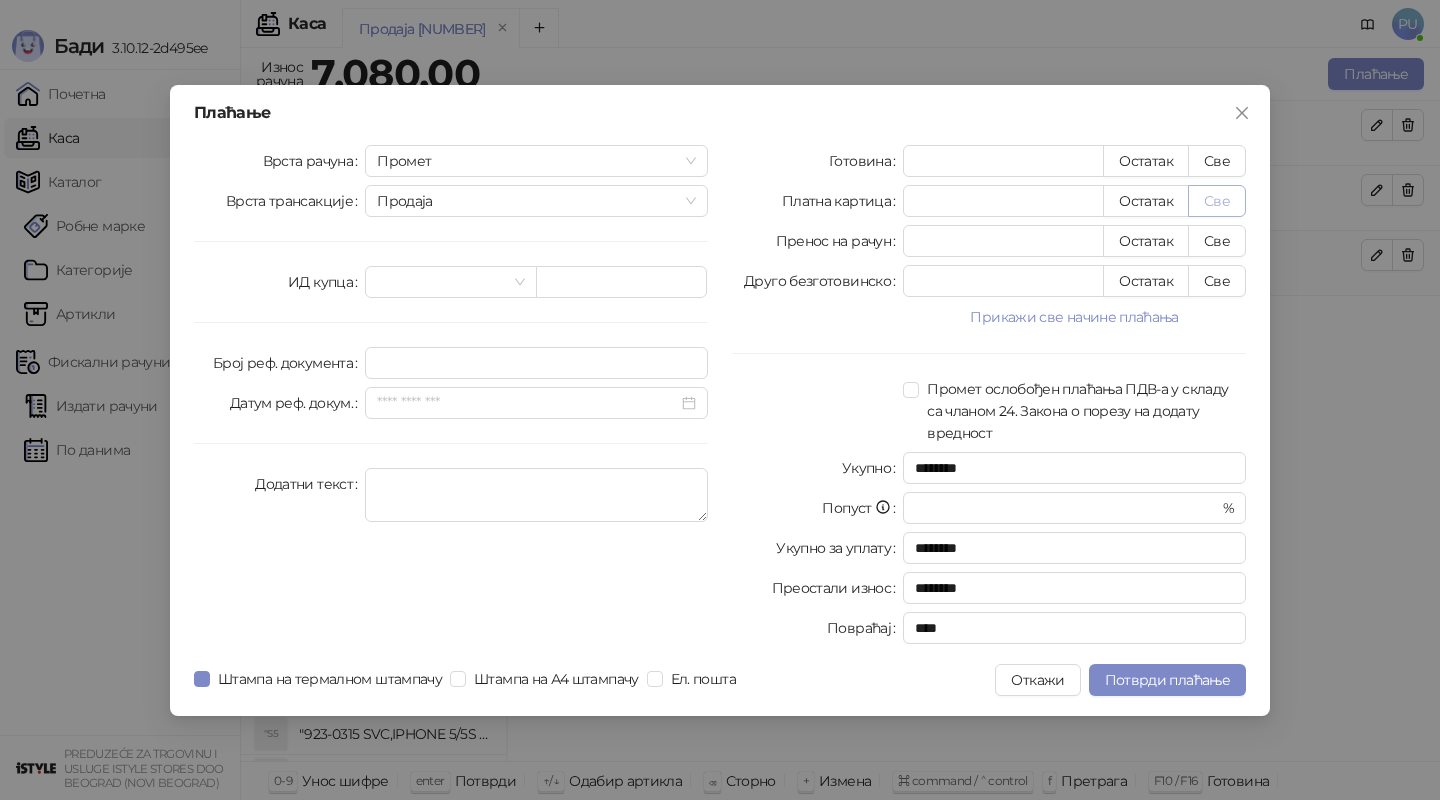 click on "Све" at bounding box center [1217, 201] 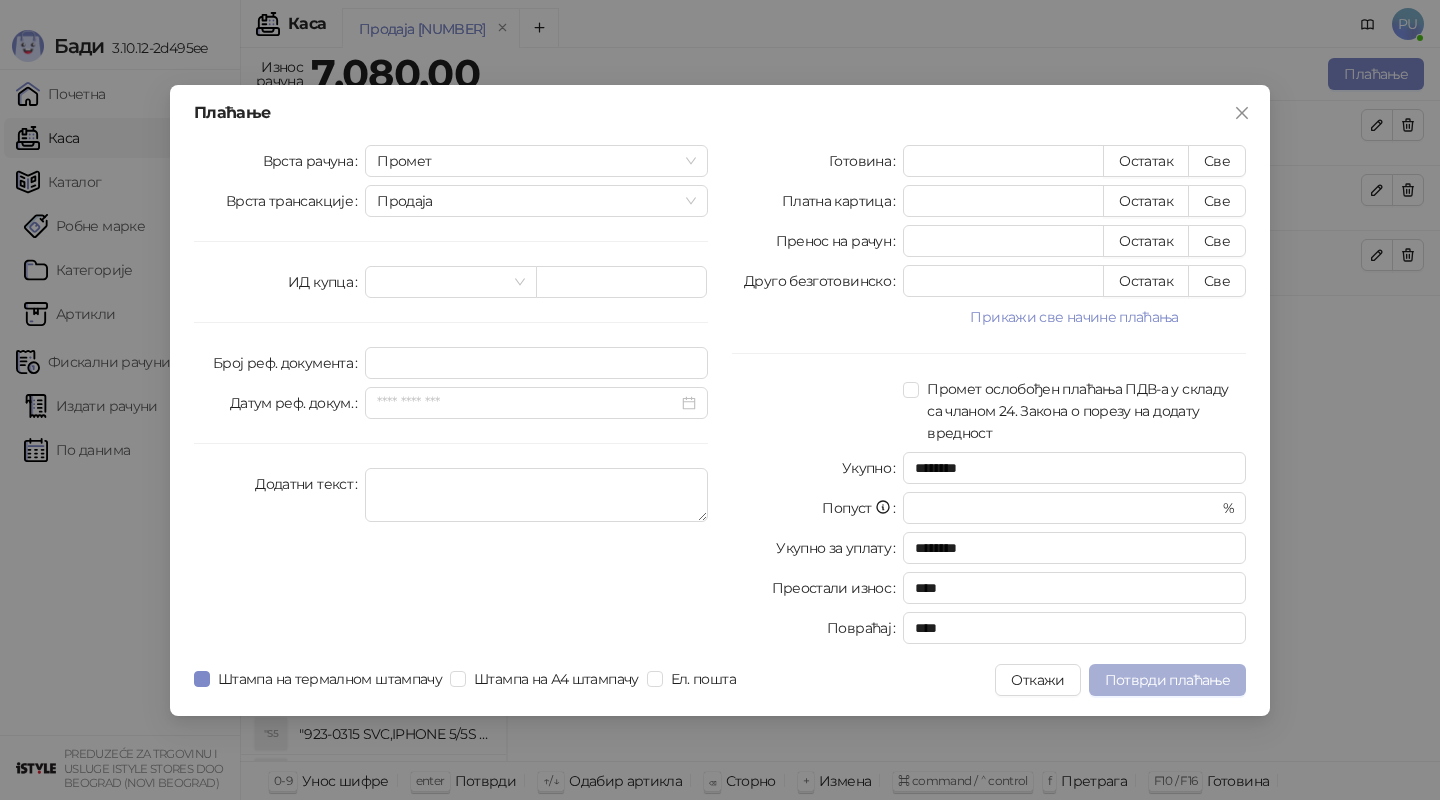click on "Потврди плаћање" at bounding box center (1167, 680) 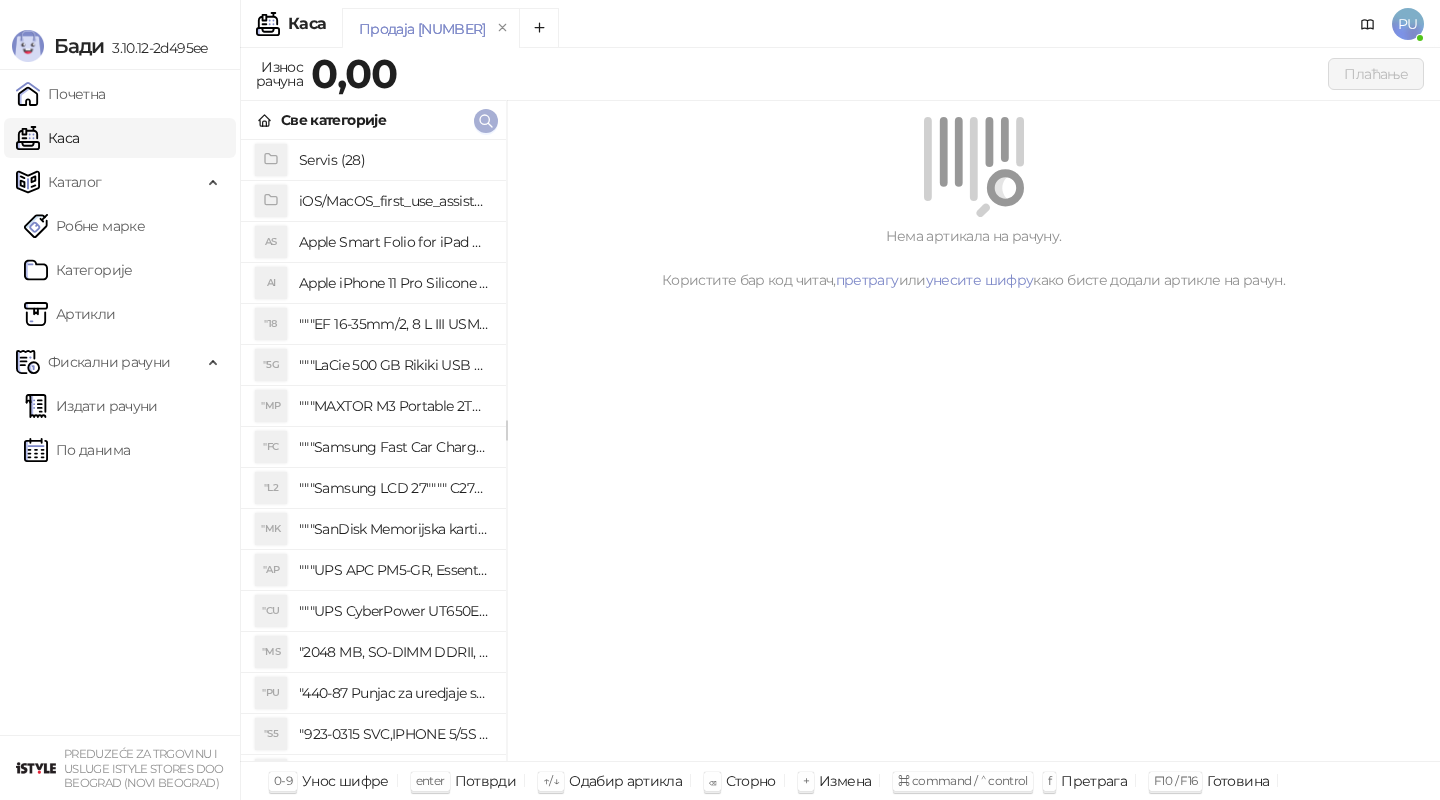 click 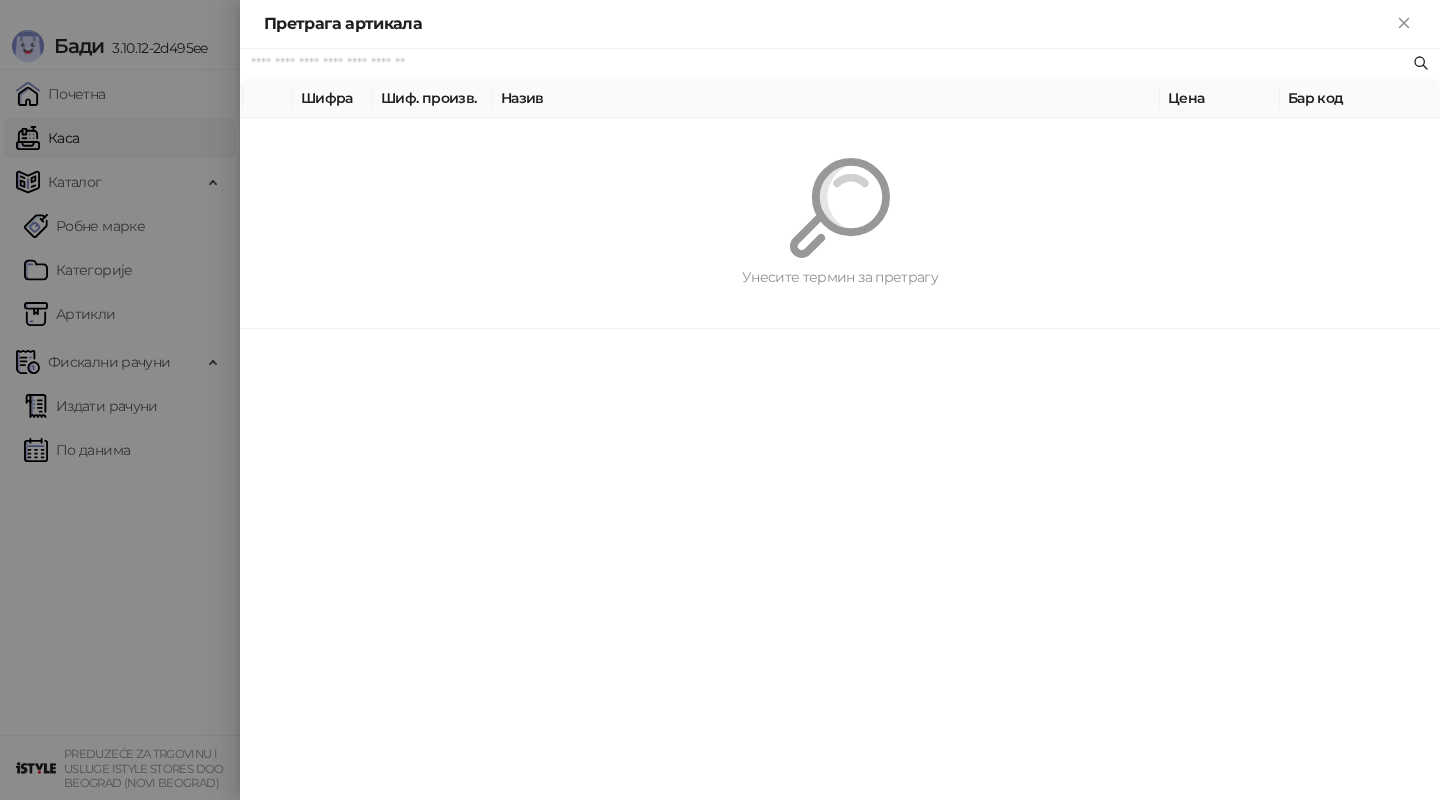 paste on "**********" 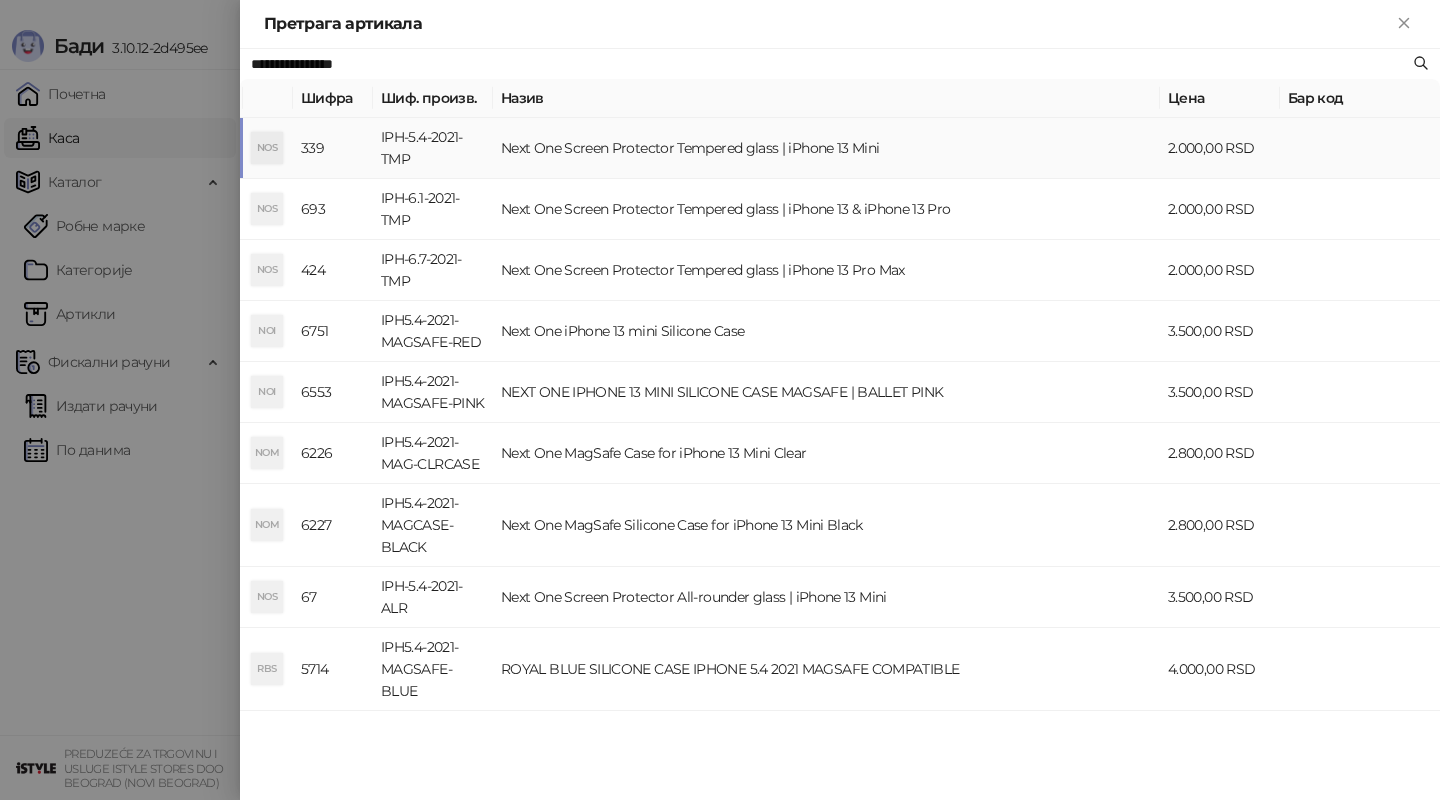 click on "Next One Screen Protector Tempered glass | iPhone 13 Mini" at bounding box center [826, 148] 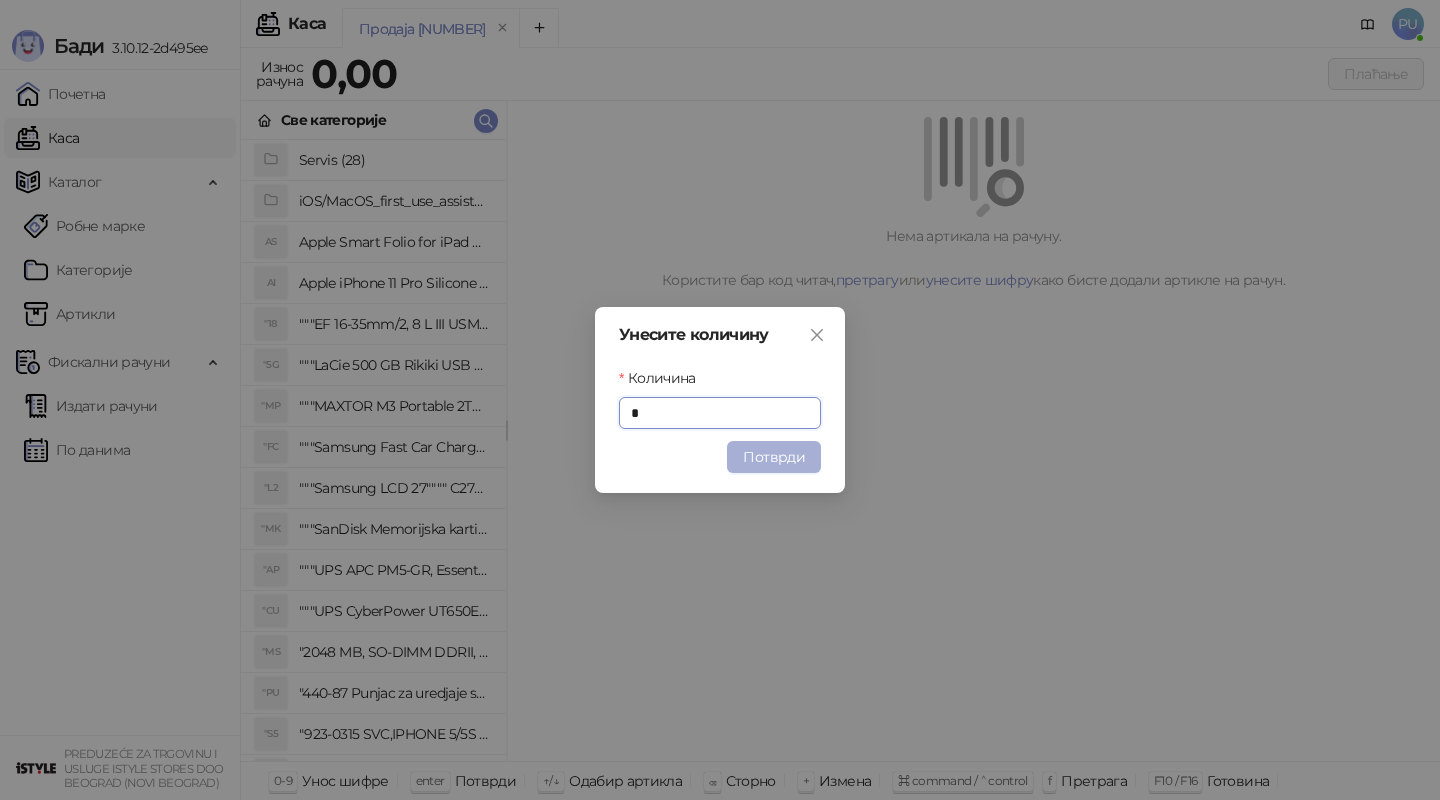 click on "Потврди" at bounding box center (774, 457) 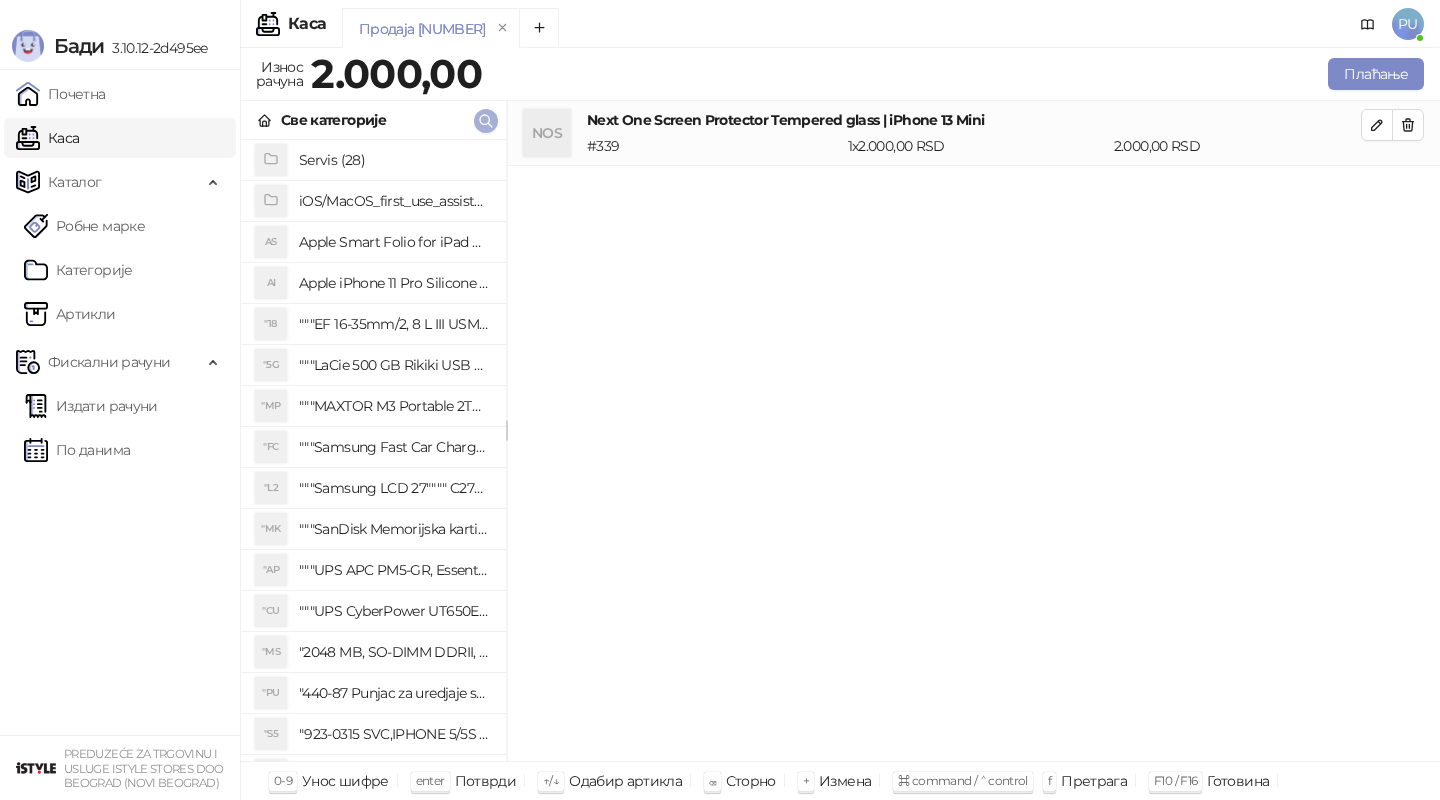 click 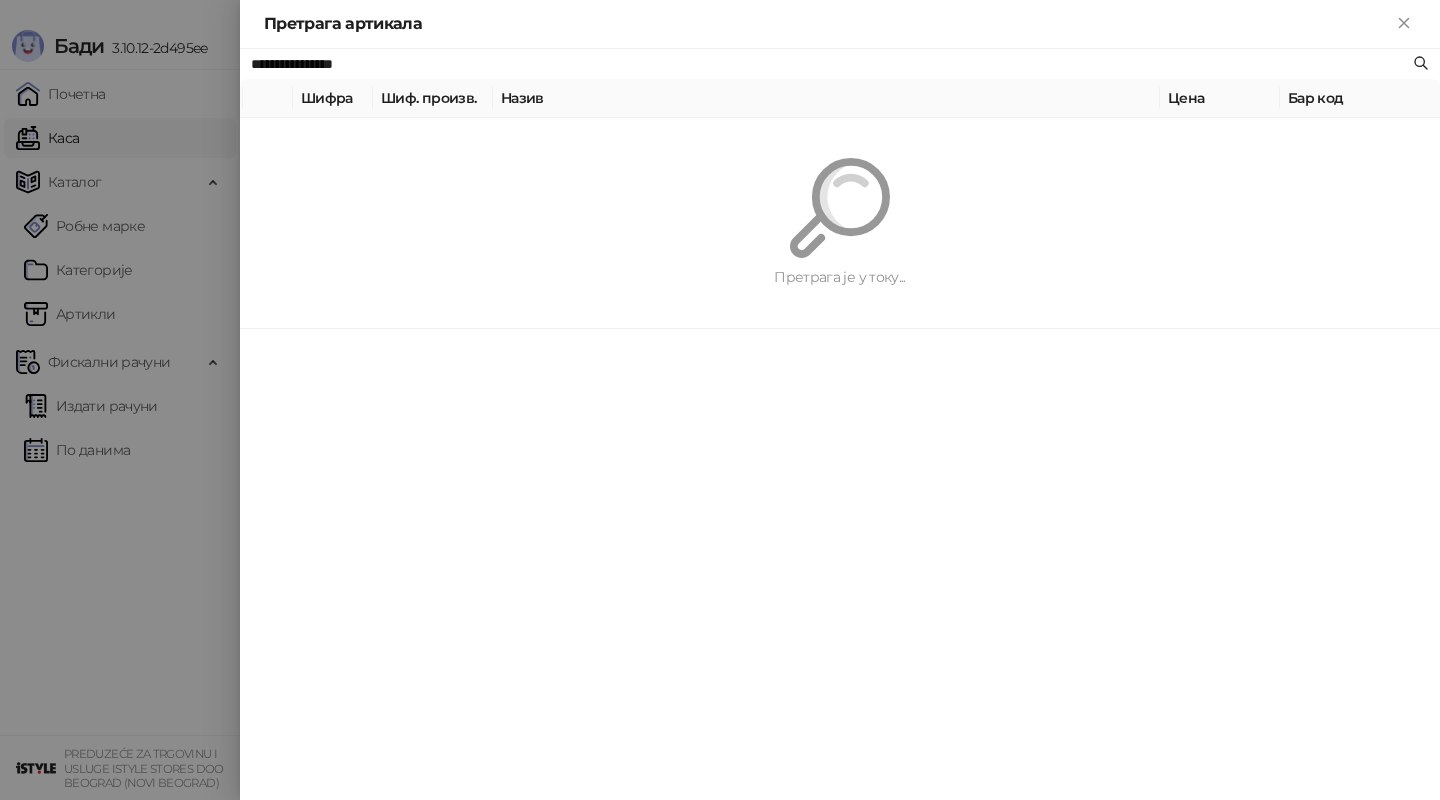 paste on "*********" 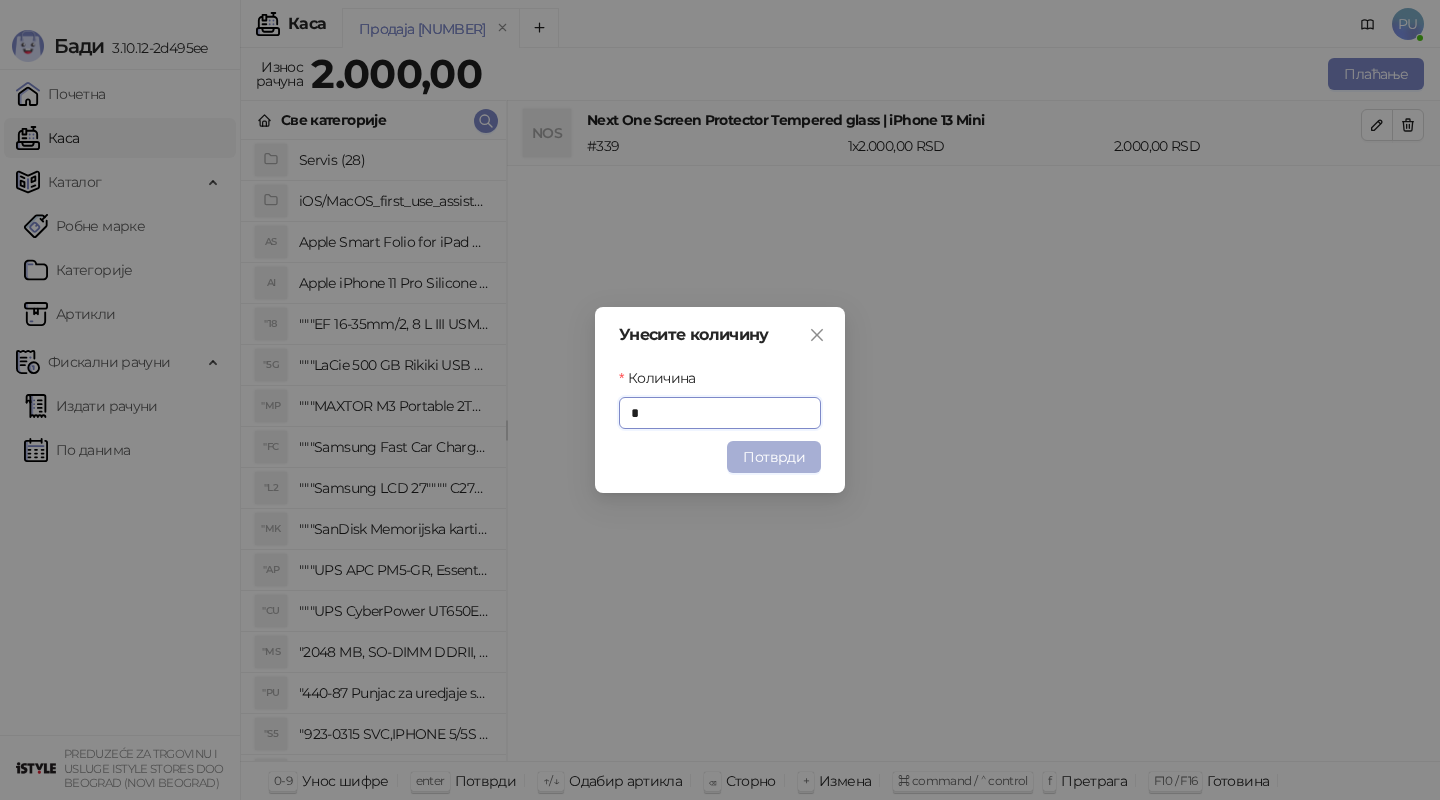 click on "Потврди" at bounding box center (774, 457) 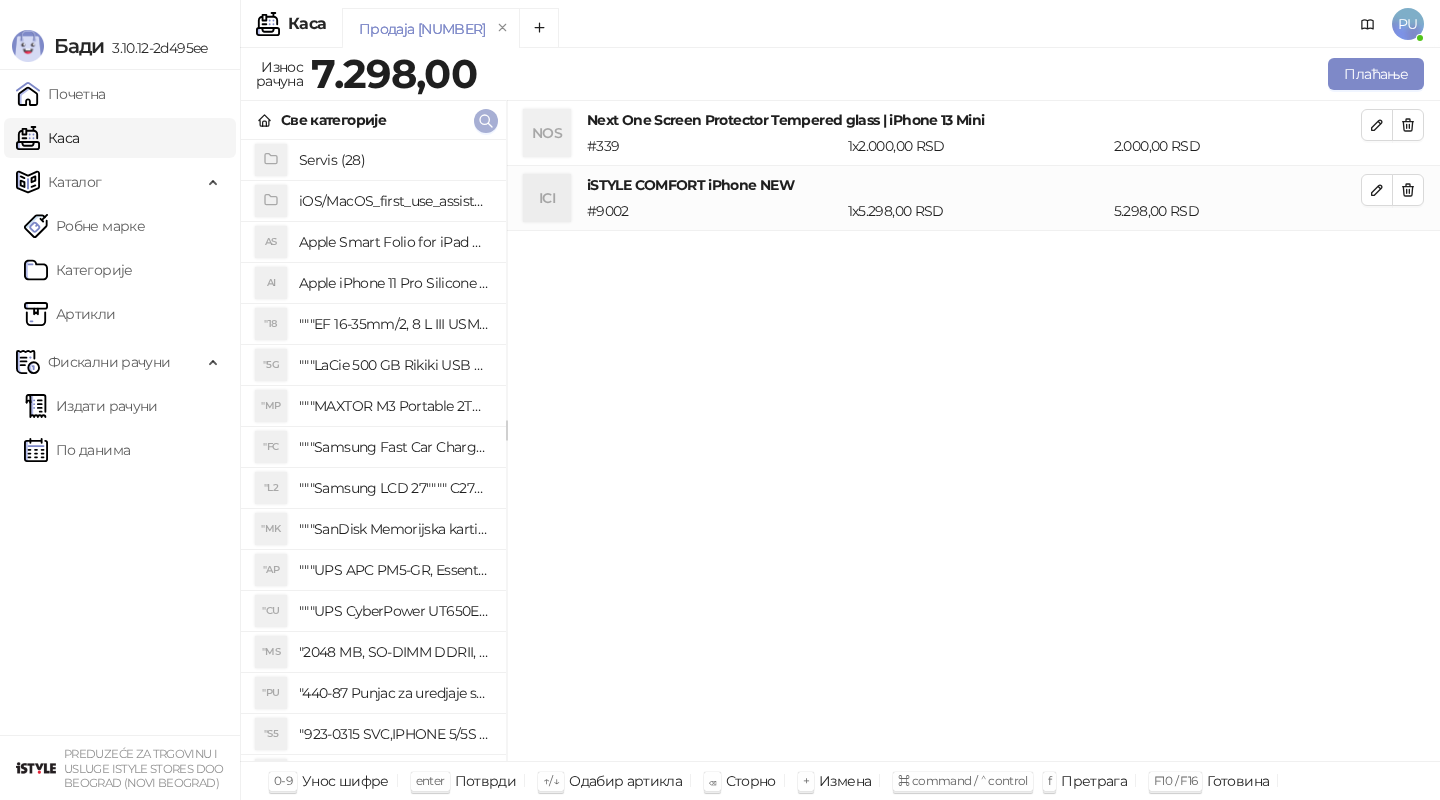 click 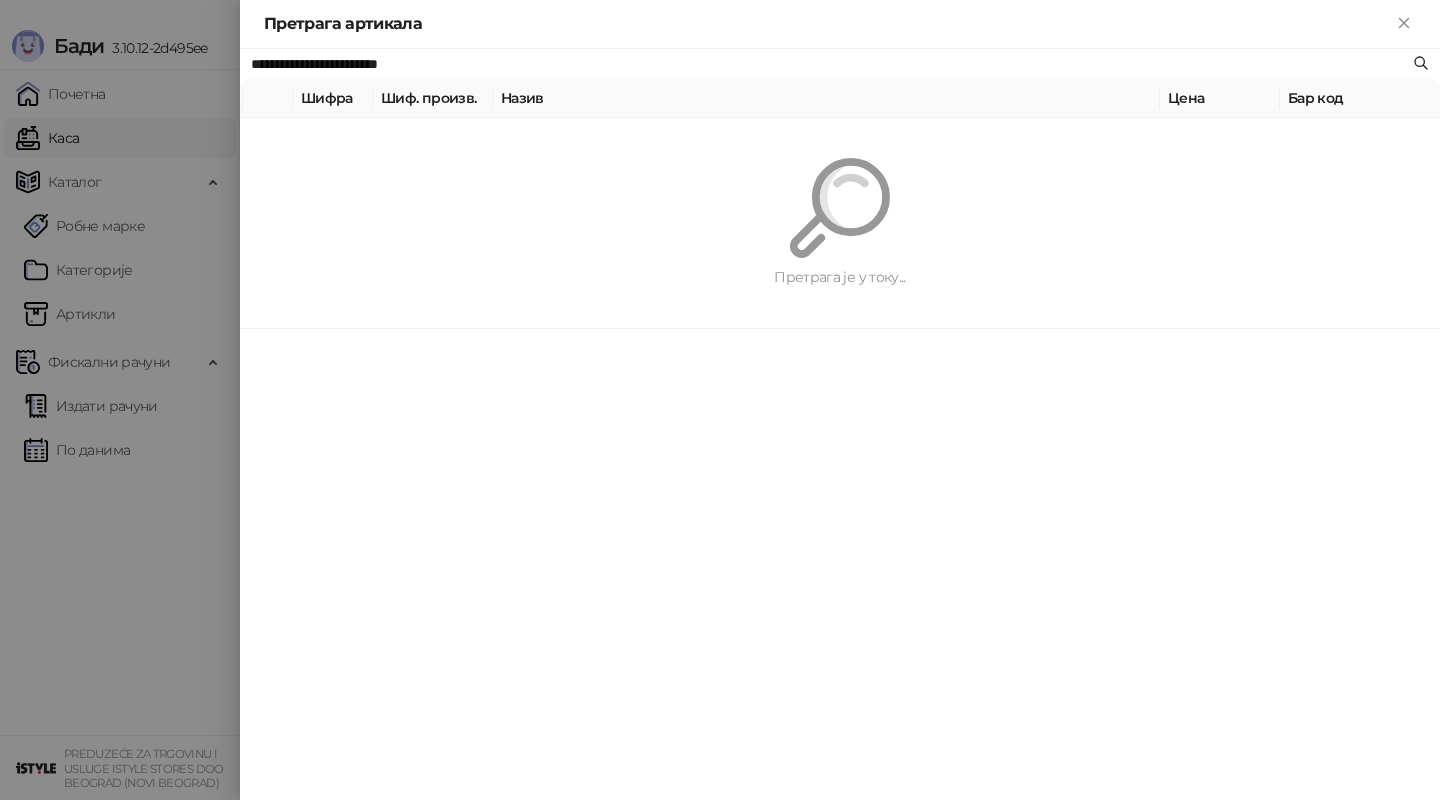 paste 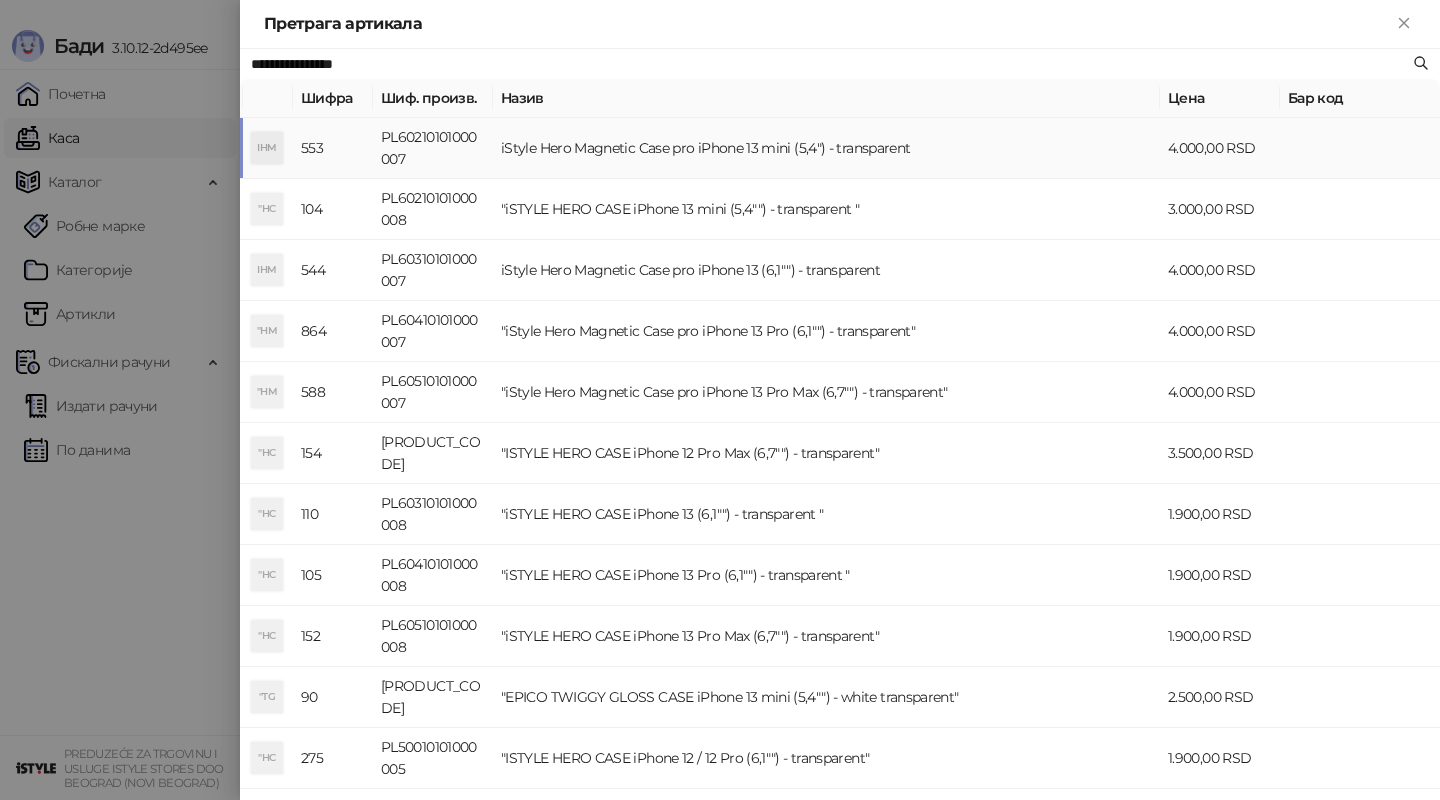 type on "**********" 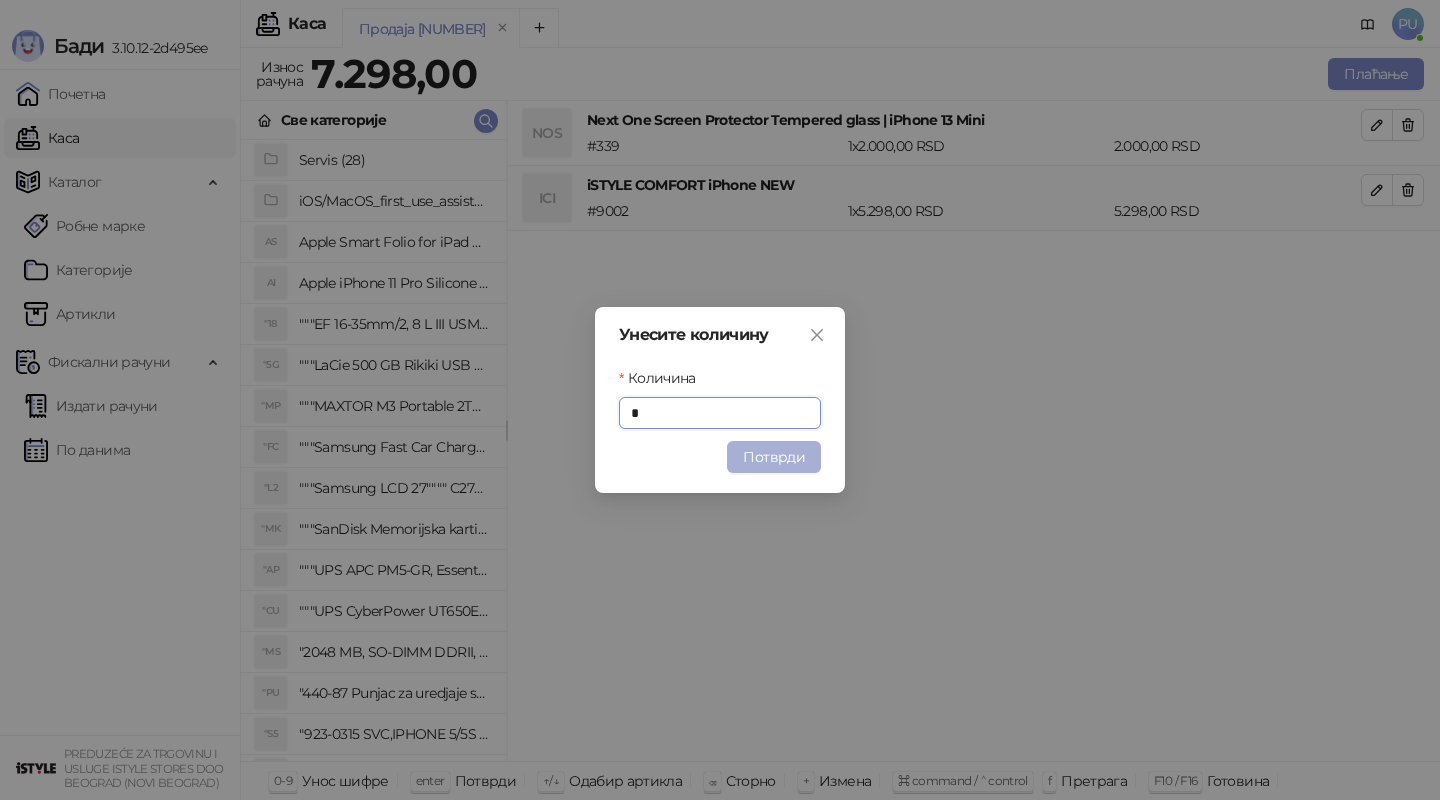 click on "Потврди" at bounding box center (774, 457) 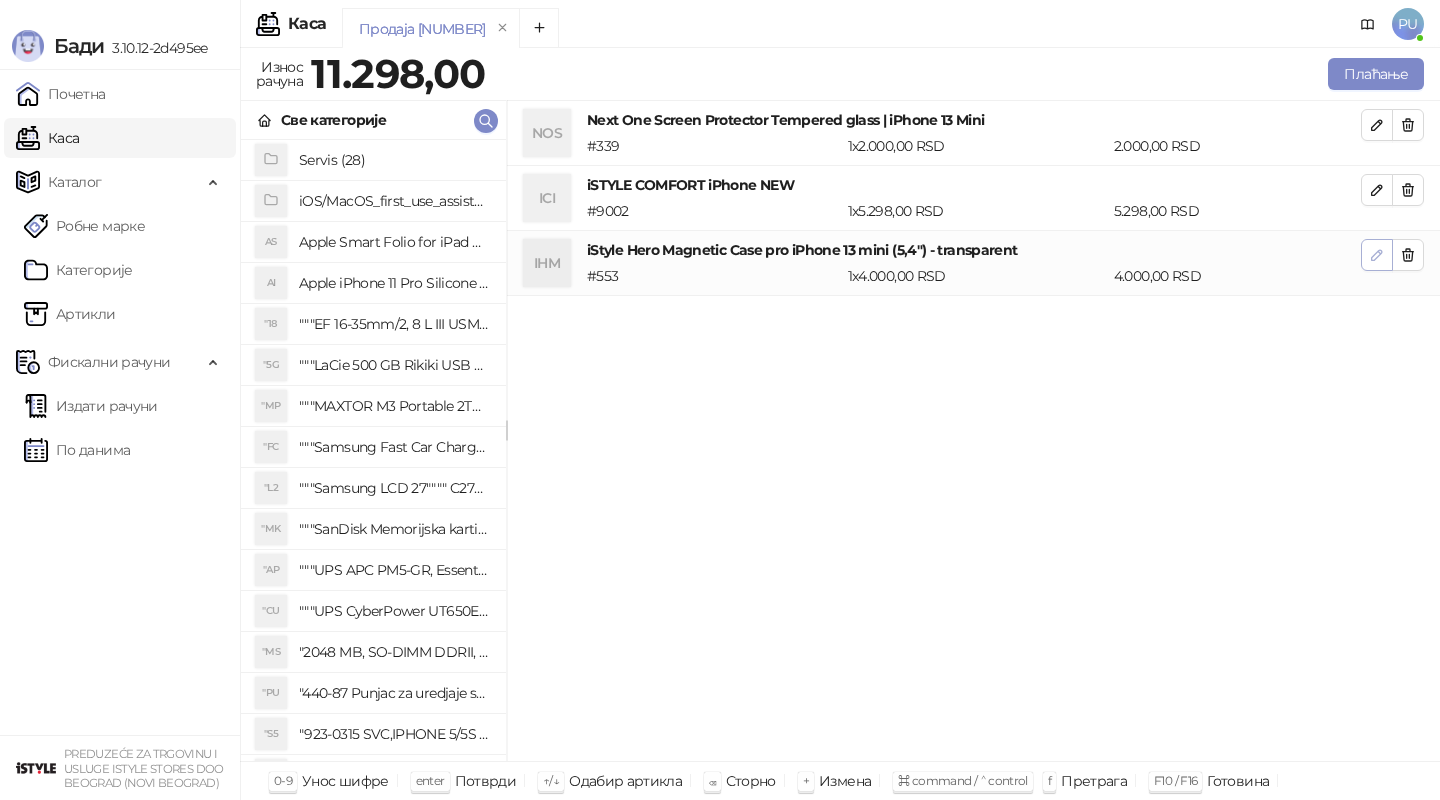 click at bounding box center [1377, 255] 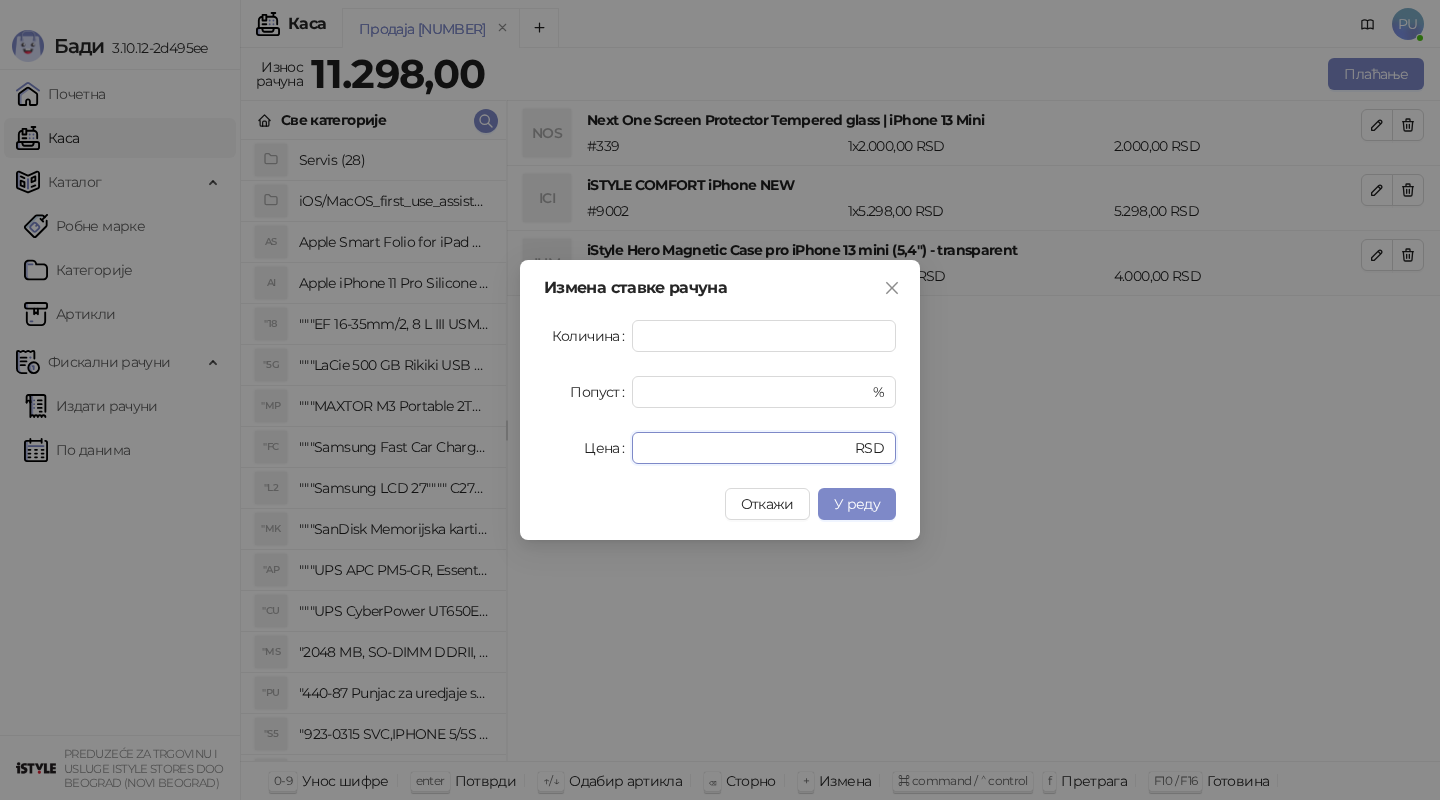 drag, startPoint x: 710, startPoint y: 456, endPoint x: 335, endPoint y: 452, distance: 375.02133 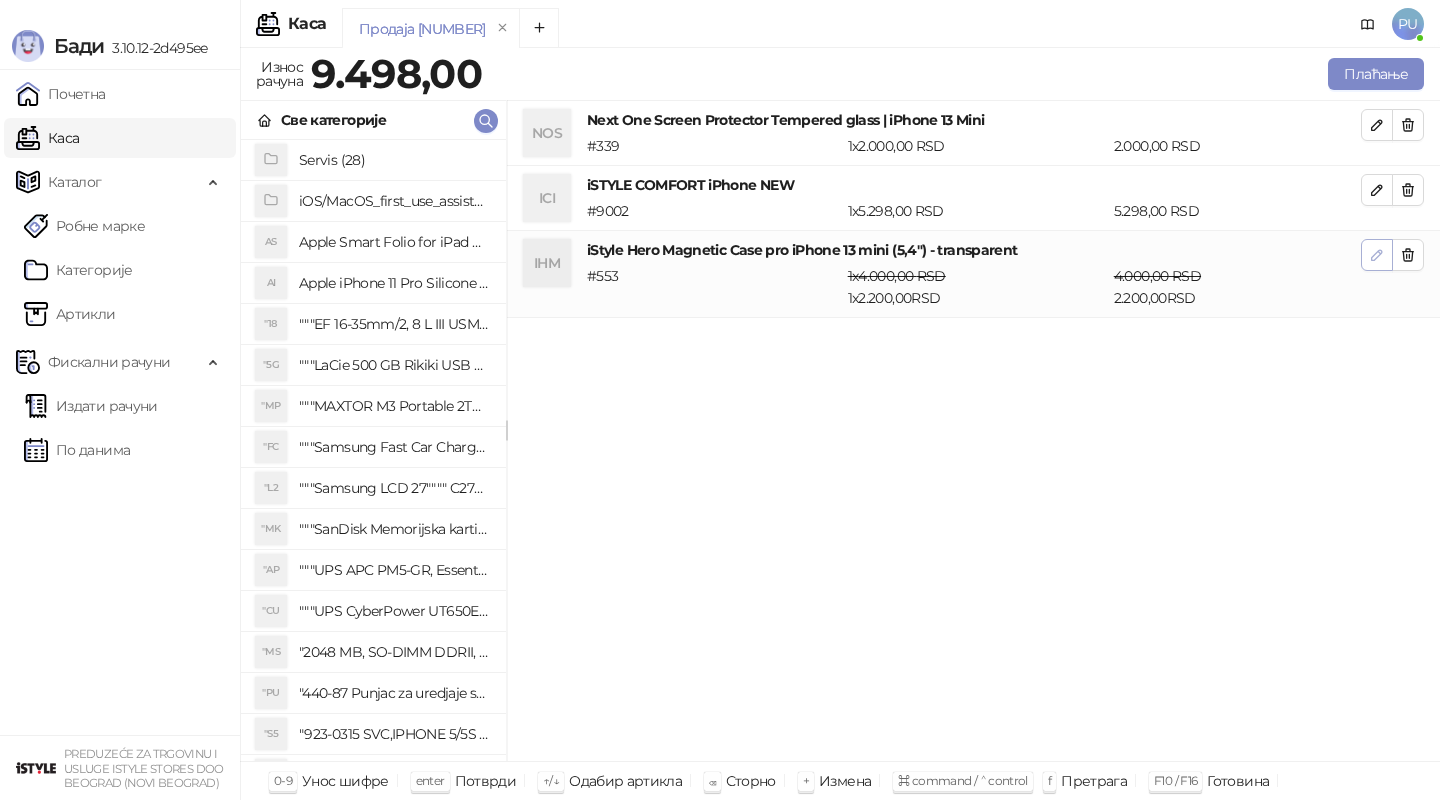 click at bounding box center (1377, 255) 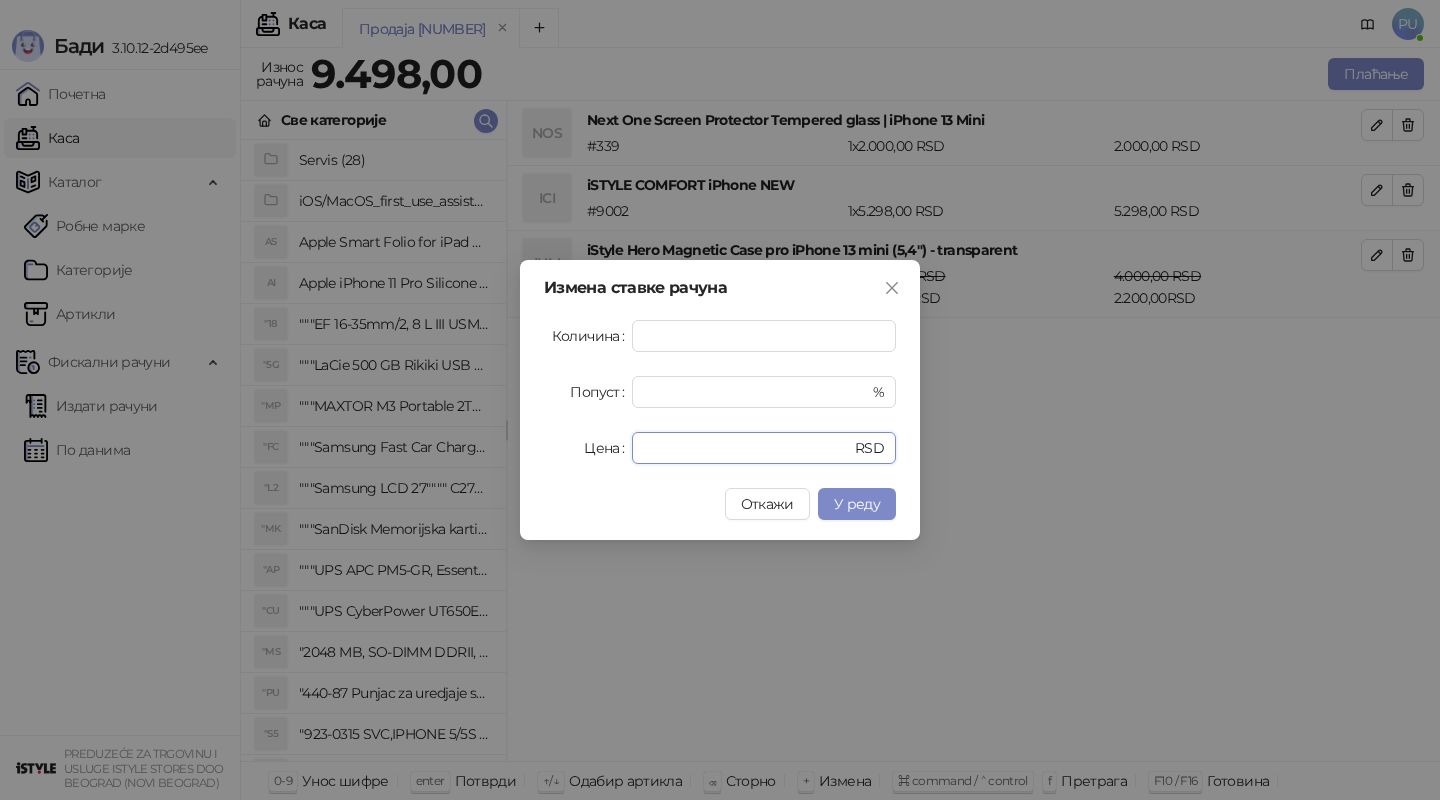 drag, startPoint x: 696, startPoint y: 450, endPoint x: 535, endPoint y: 450, distance: 161 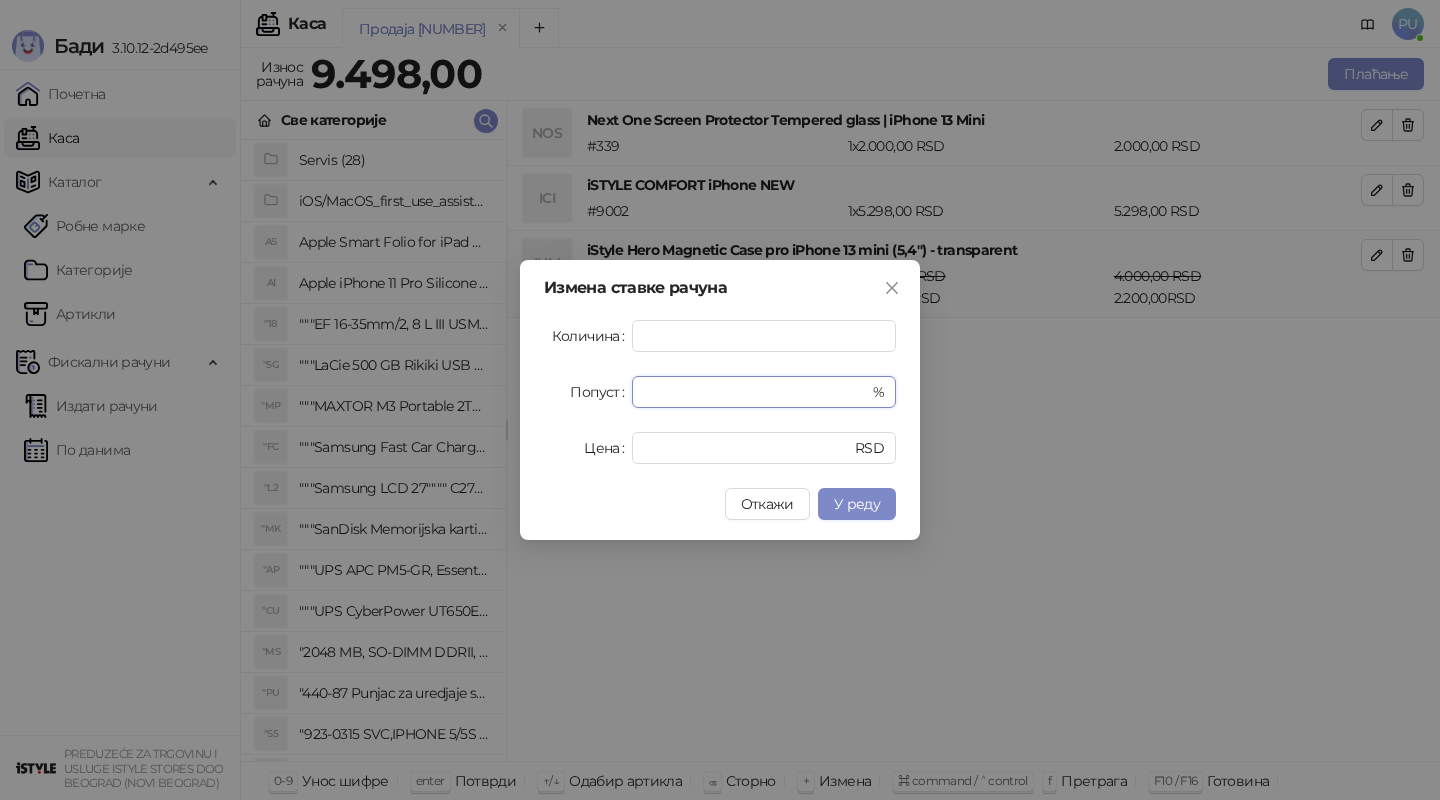 drag, startPoint x: 665, startPoint y: 393, endPoint x: 490, endPoint y: 397, distance: 175.04572 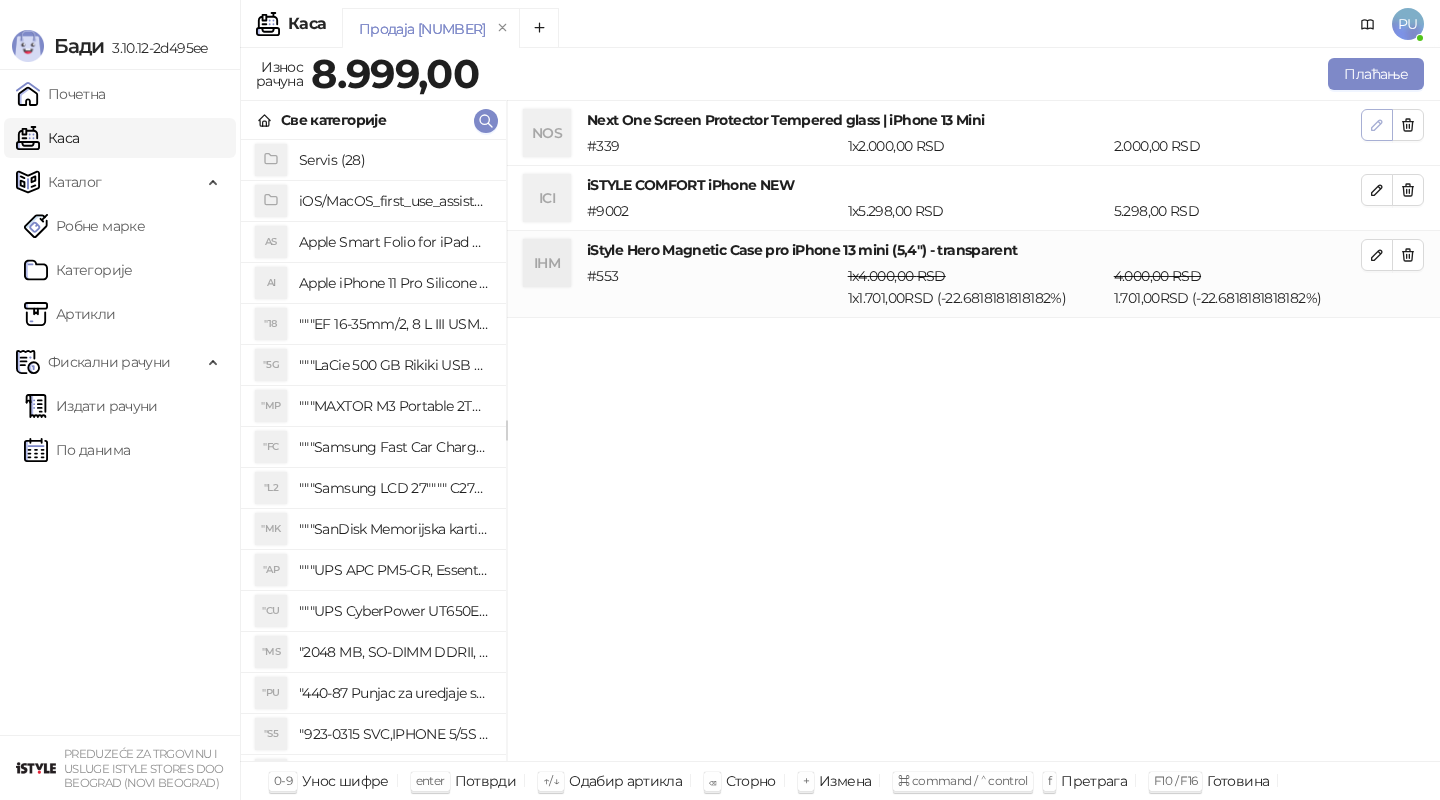click 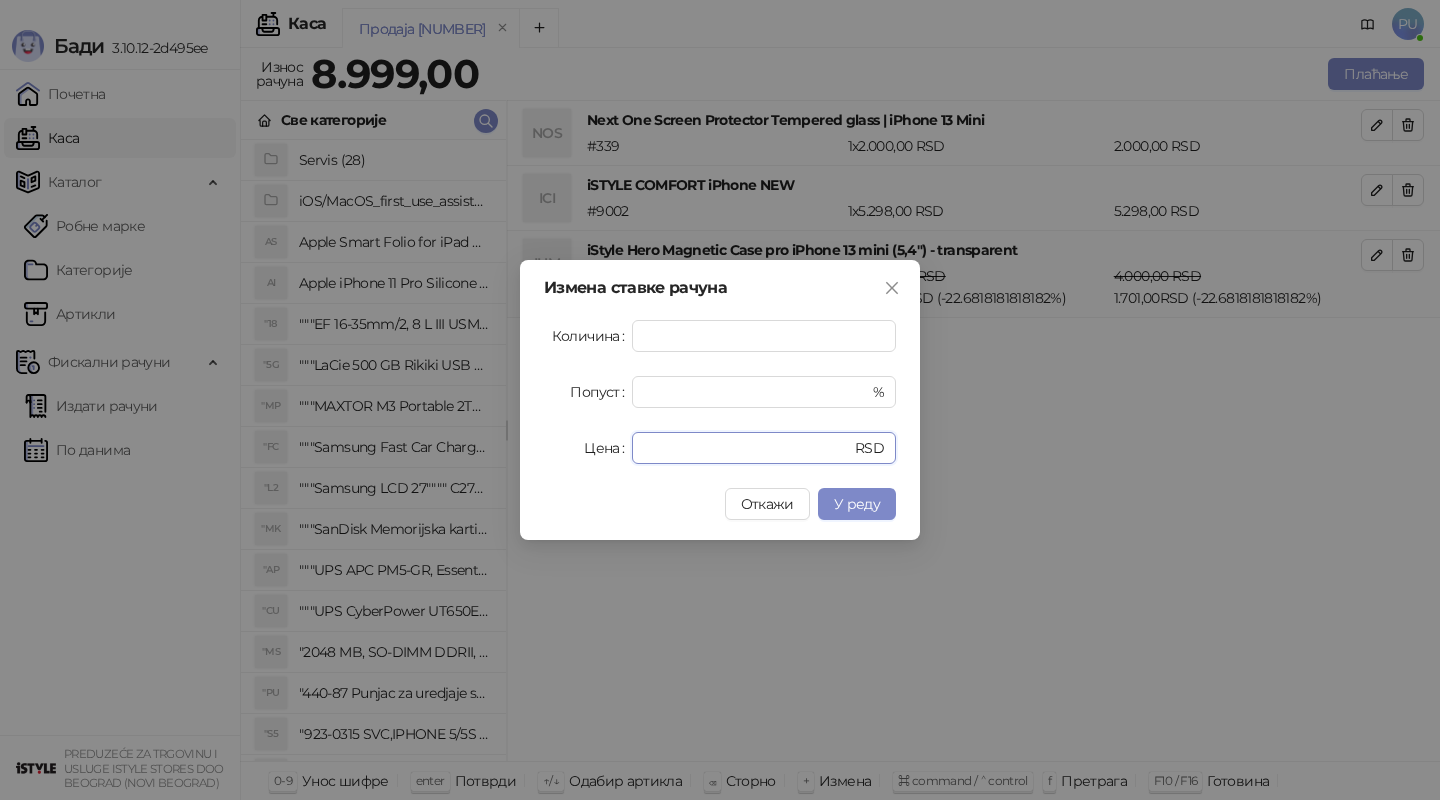 drag, startPoint x: 656, startPoint y: 440, endPoint x: 532, endPoint y: 442, distance: 124.01613 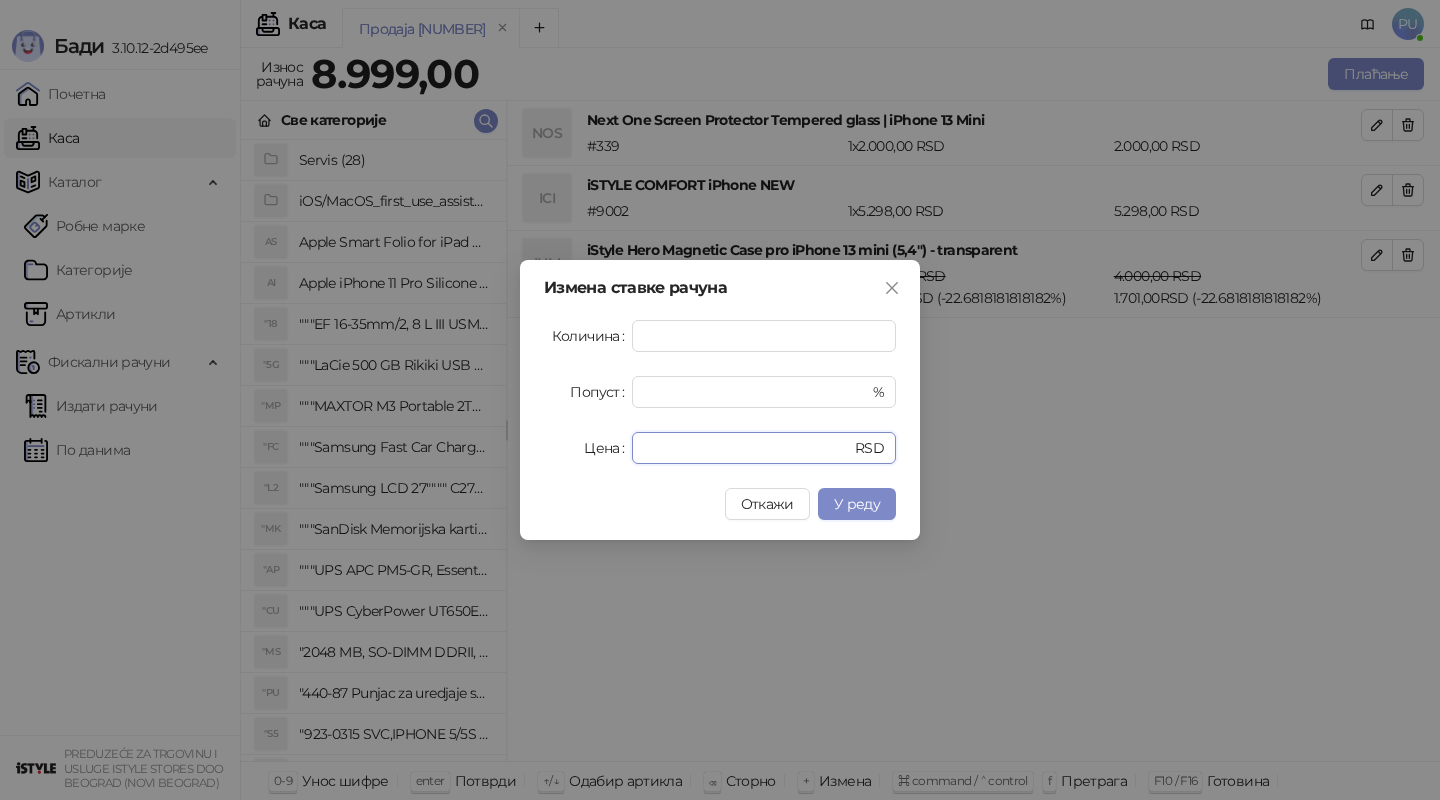drag, startPoint x: 720, startPoint y: 447, endPoint x: 485, endPoint y: 447, distance: 235 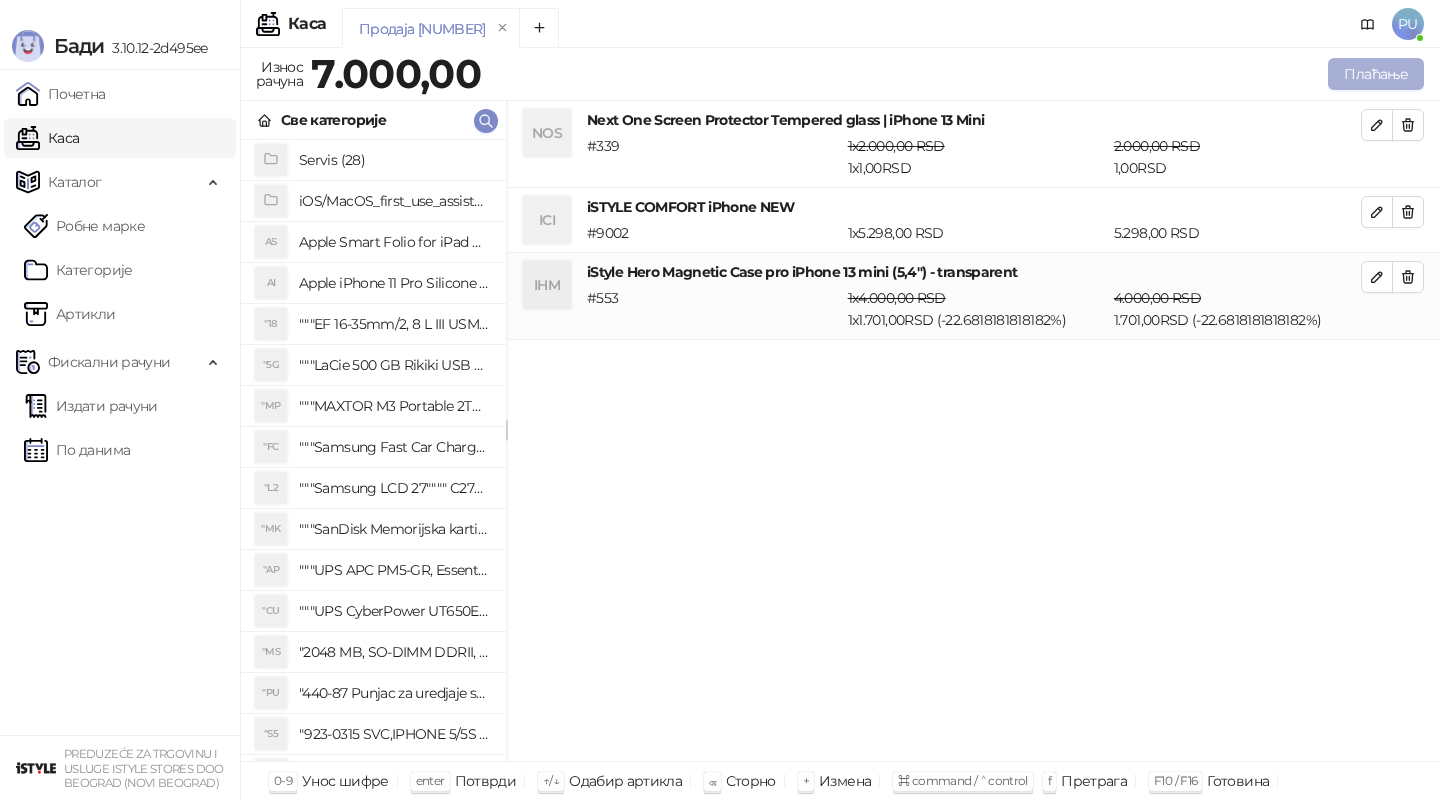 click on "Плаћање" at bounding box center [1376, 74] 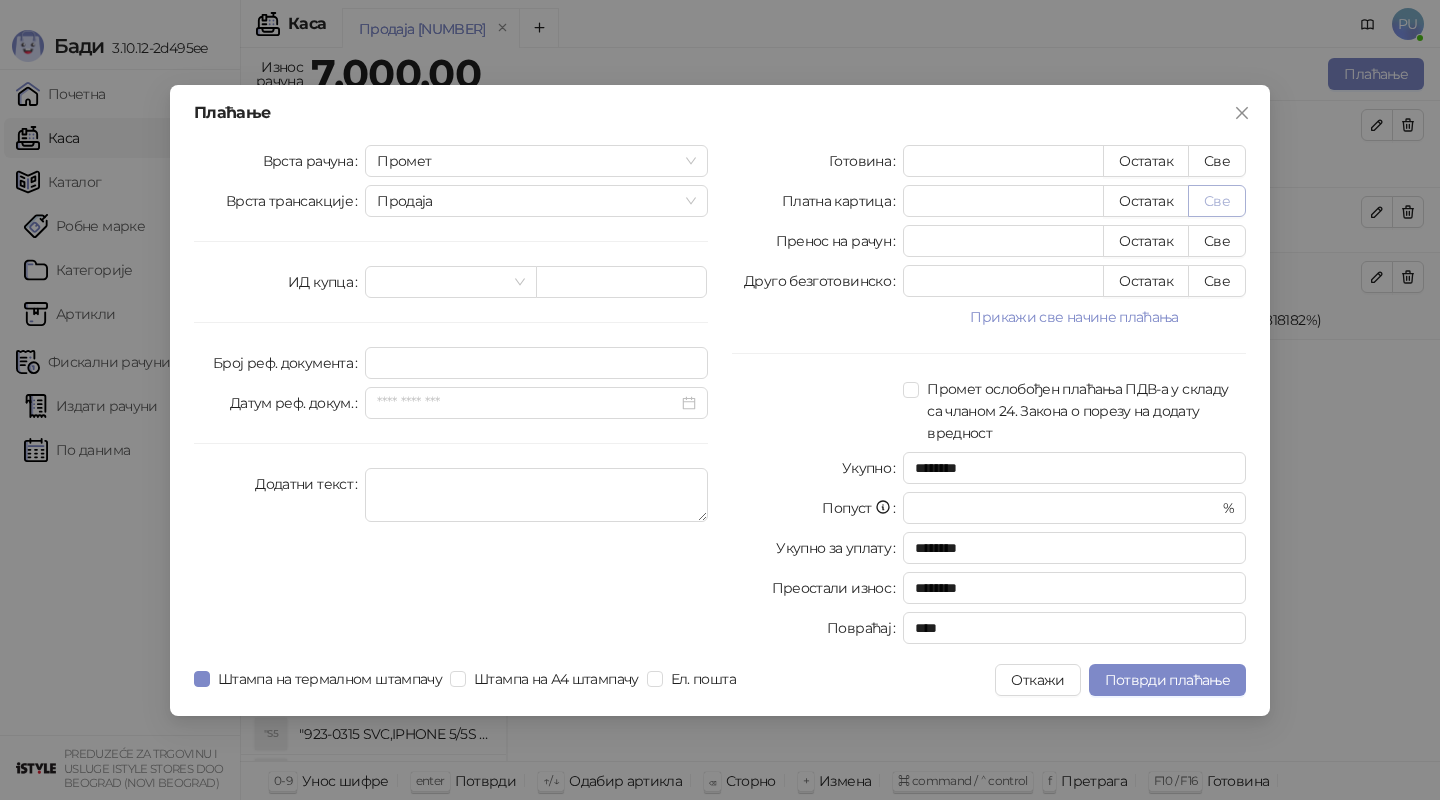 click on "Све" at bounding box center [1217, 201] 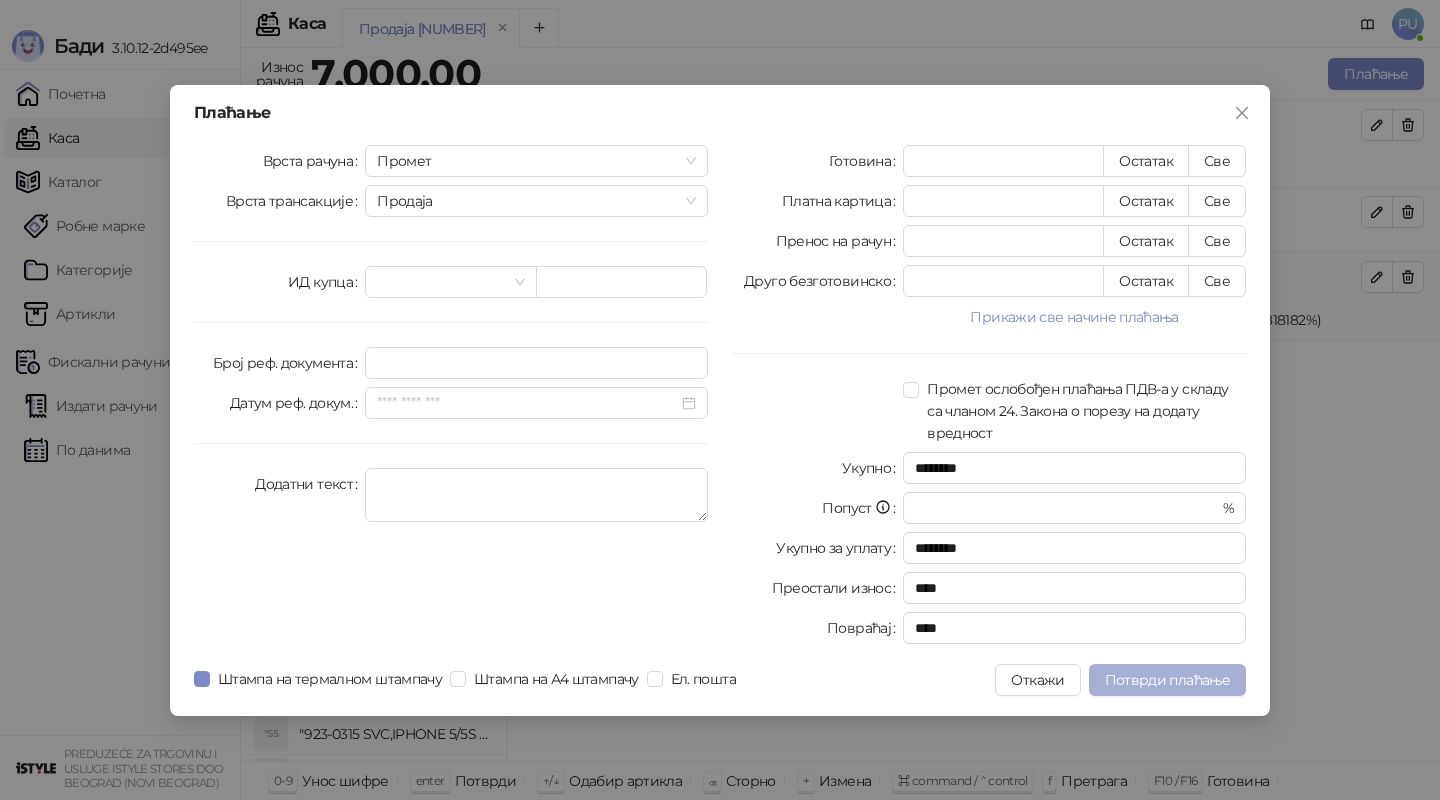 click on "Потврди плаћање" at bounding box center [1167, 680] 